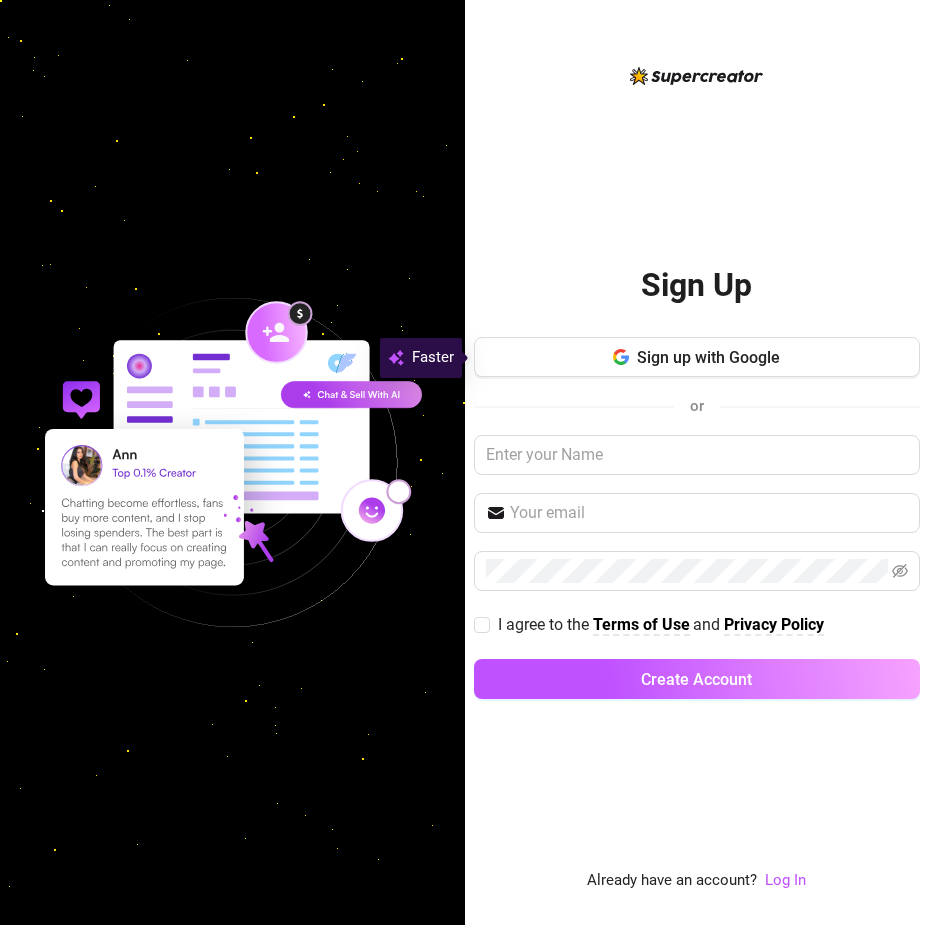 scroll, scrollTop: 0, scrollLeft: 0, axis: both 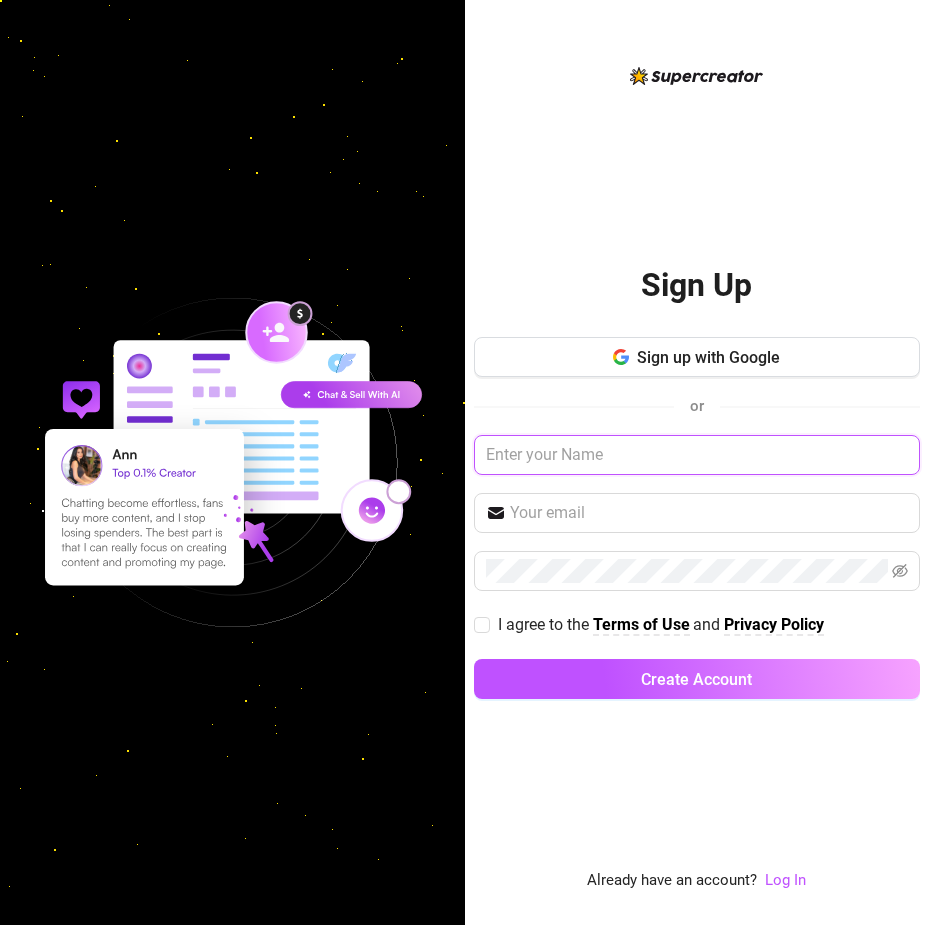 click at bounding box center (697, 455) 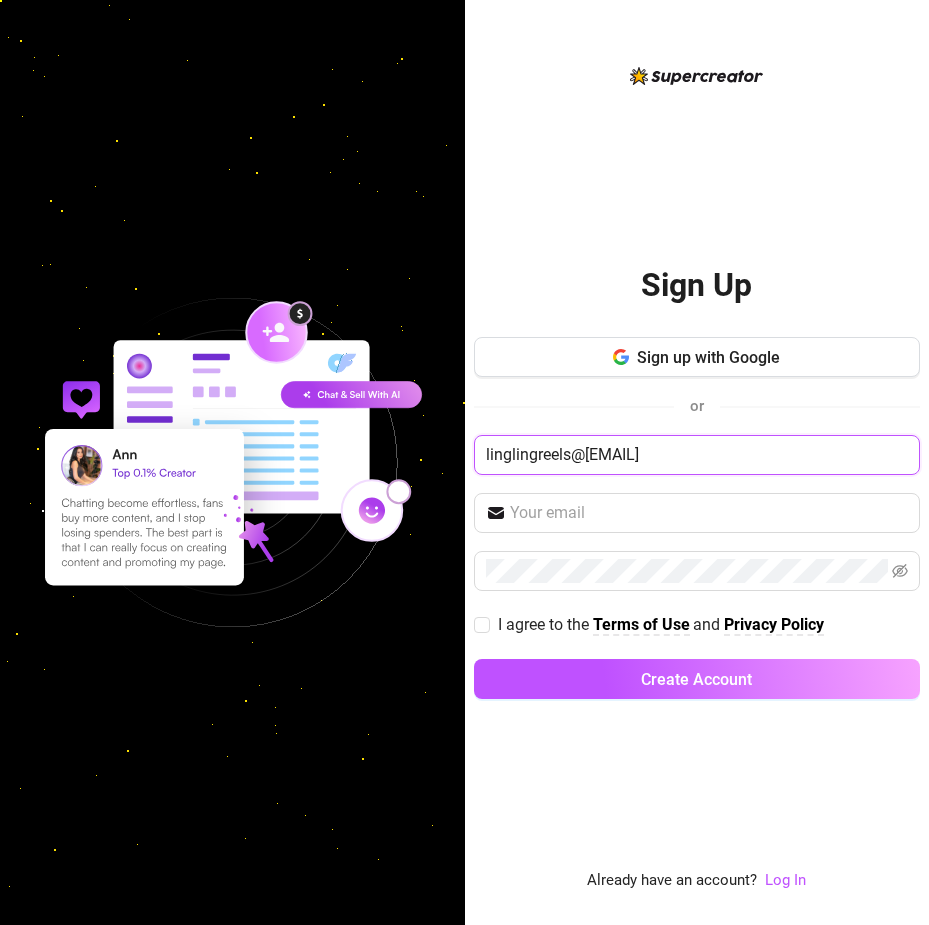type on "Linglingreels@gmail.com" 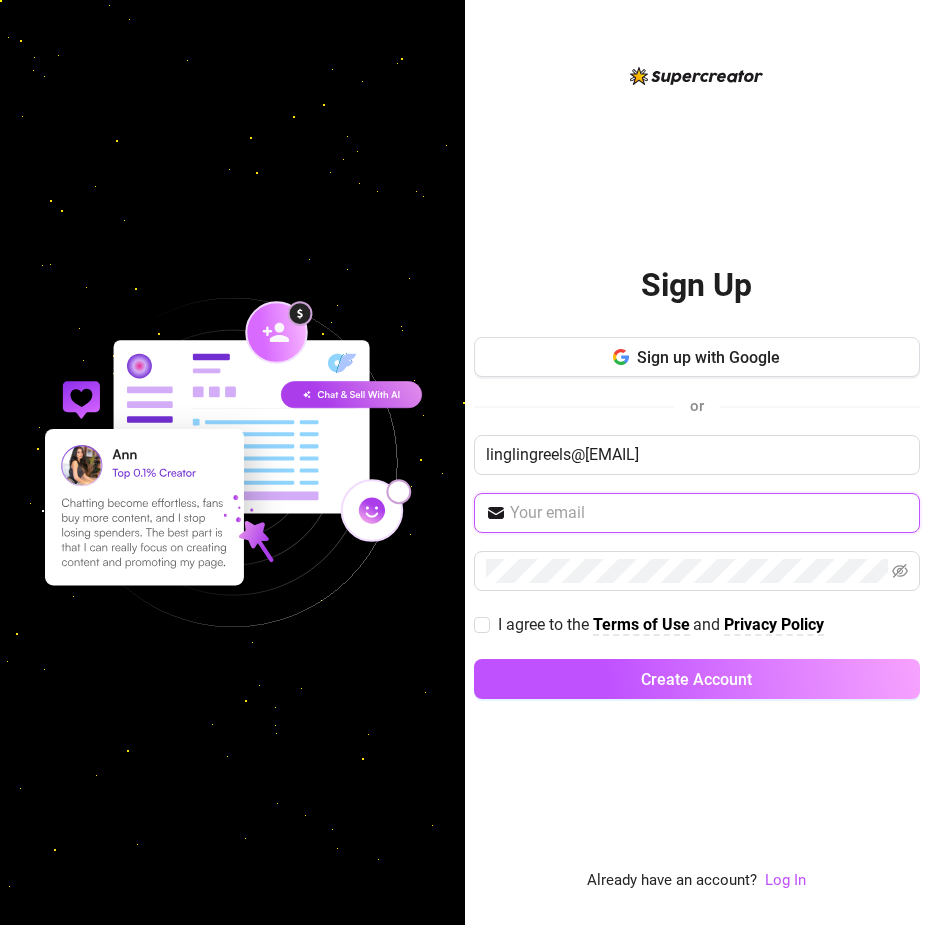 click at bounding box center (709, 513) 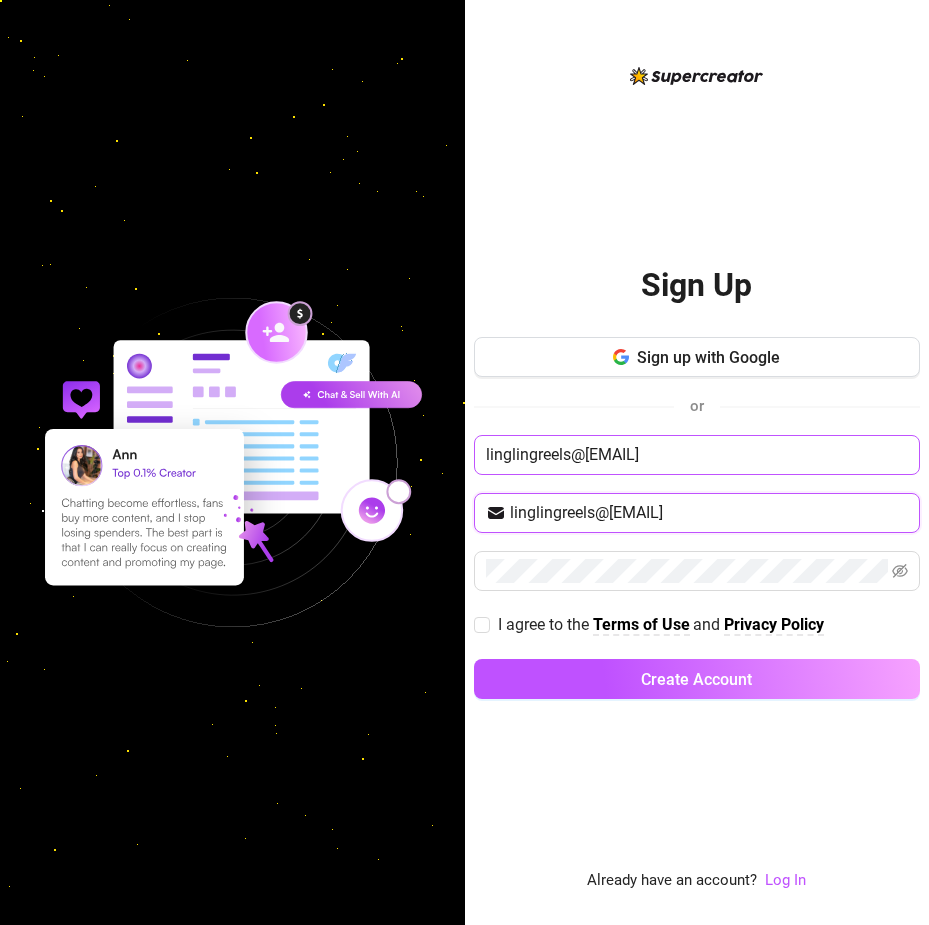 type on "Linglingreels@gmail.com" 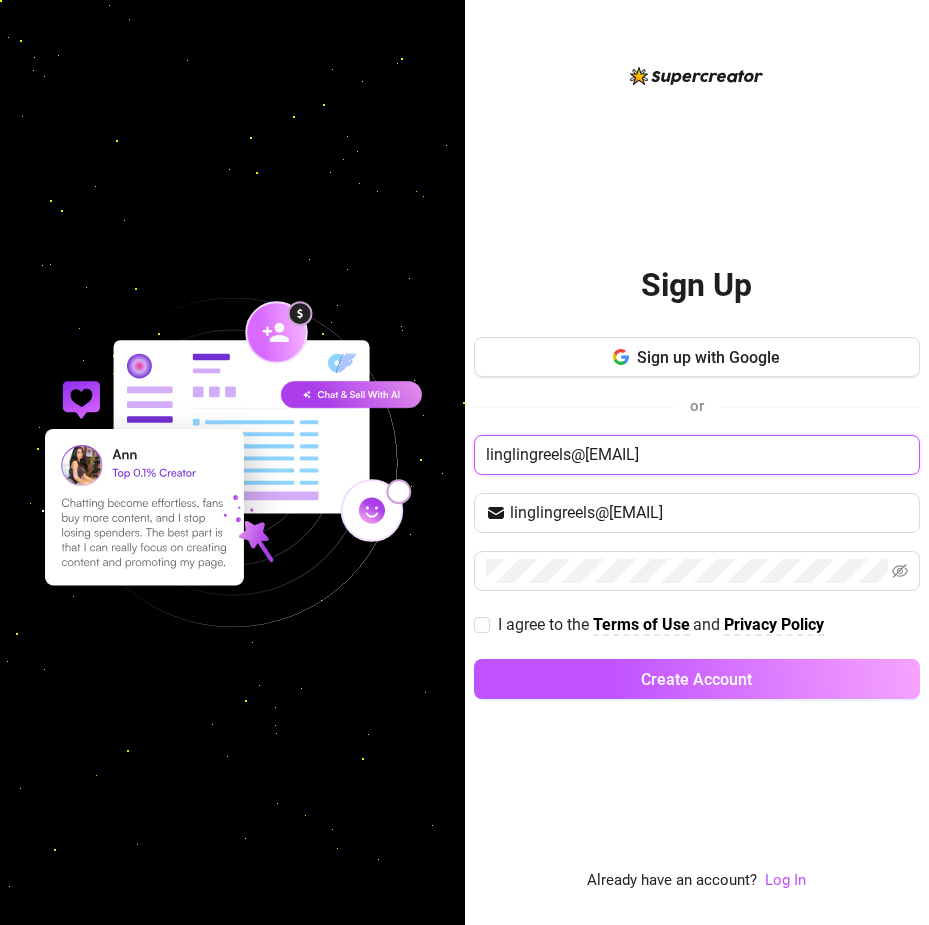 click on "Linglingreels@gmail.com" at bounding box center [697, 455] 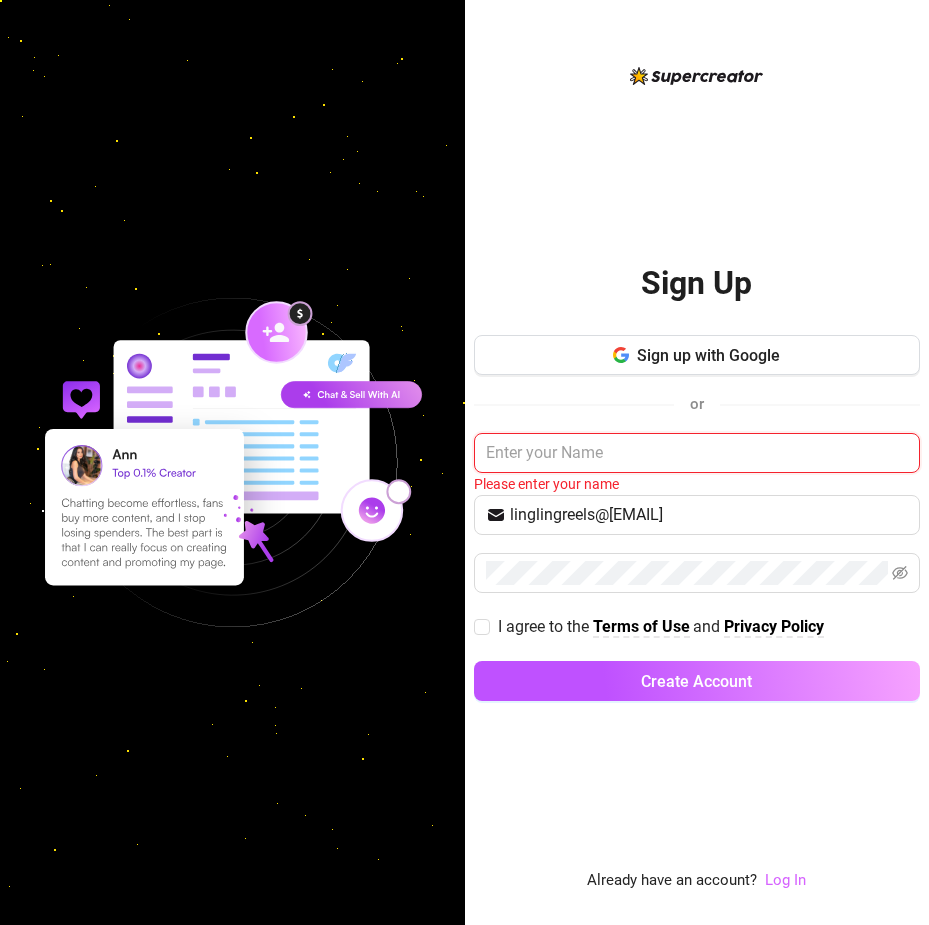 type 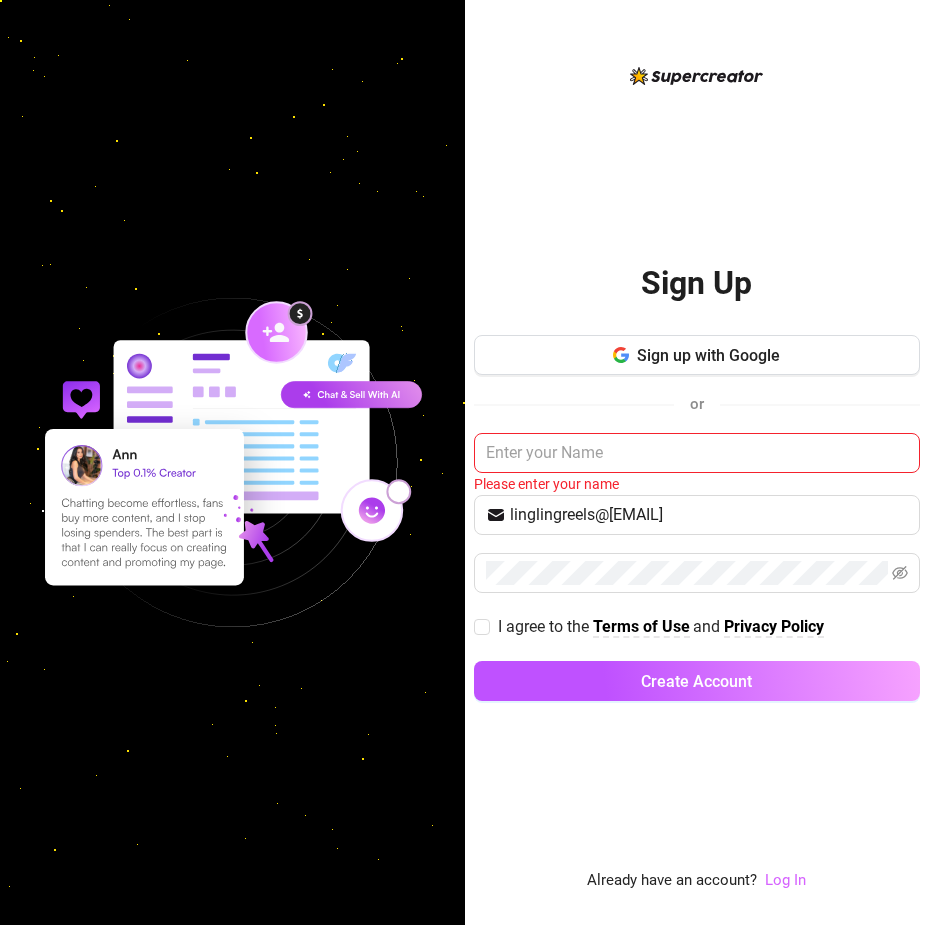 click on "Log In" at bounding box center [785, 880] 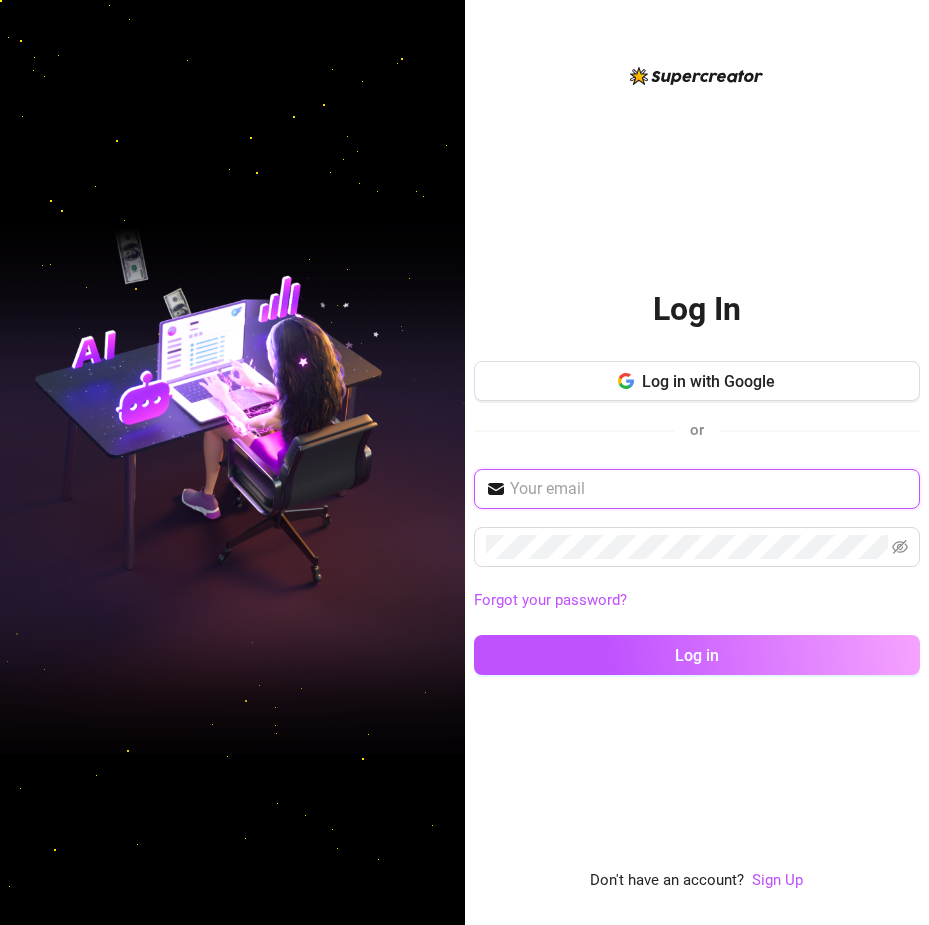 click at bounding box center [709, 489] 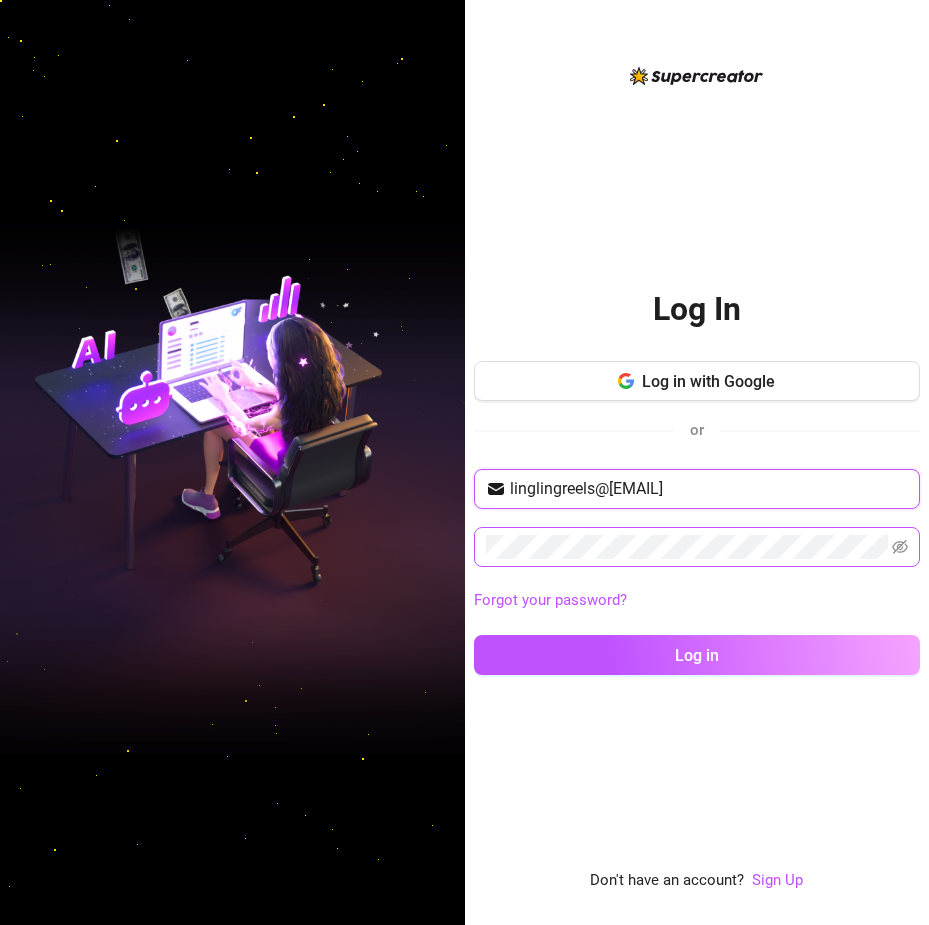 type on "Linglingreels@gmail.com" 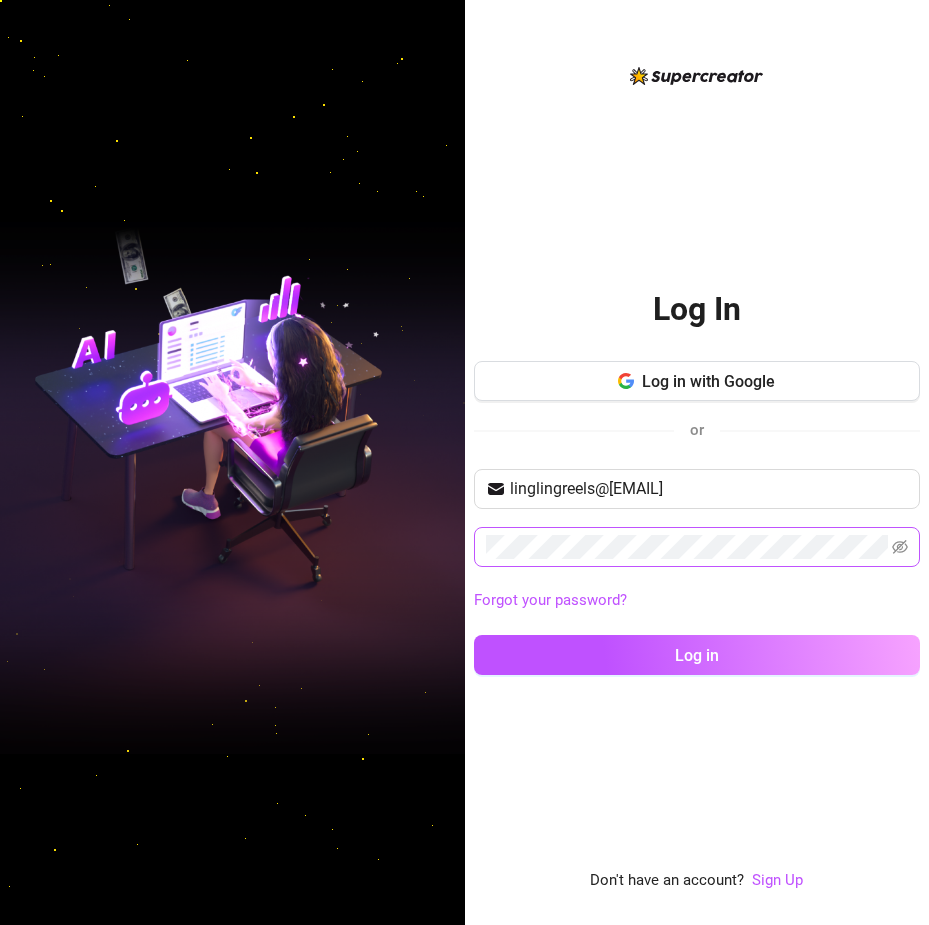 click at bounding box center (697, 547) 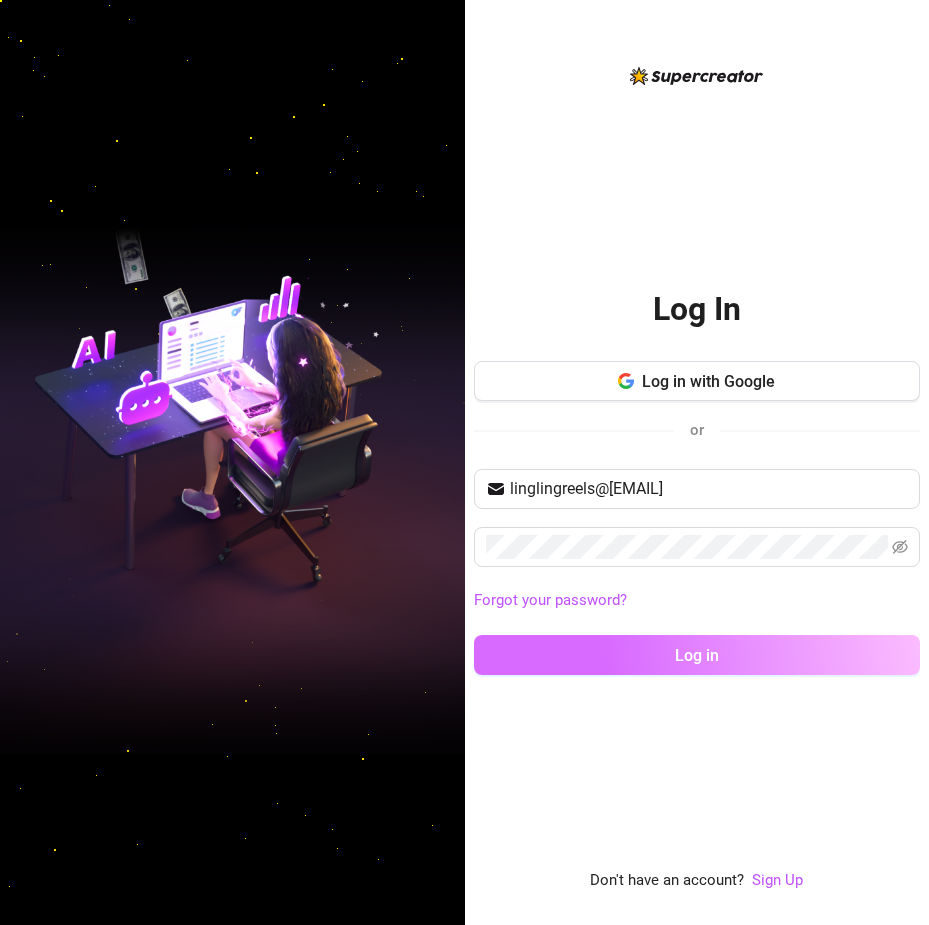 click on "Log in" at bounding box center [697, 655] 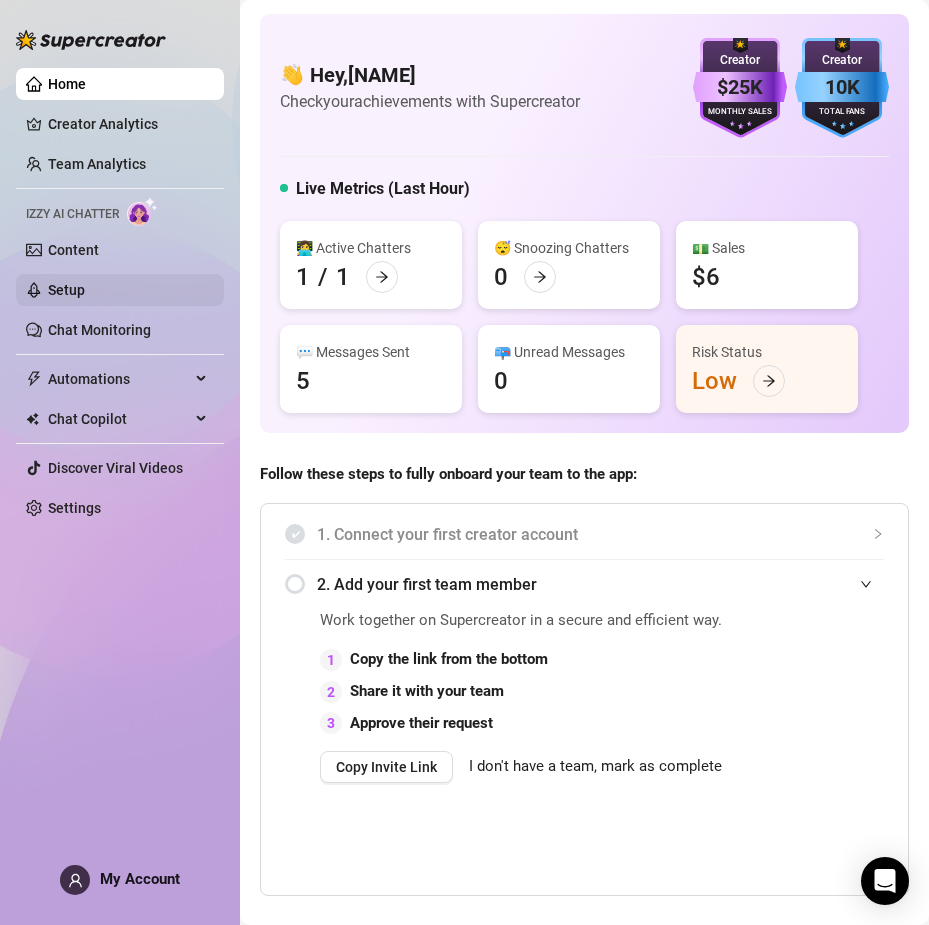 click on "Setup" at bounding box center (66, 290) 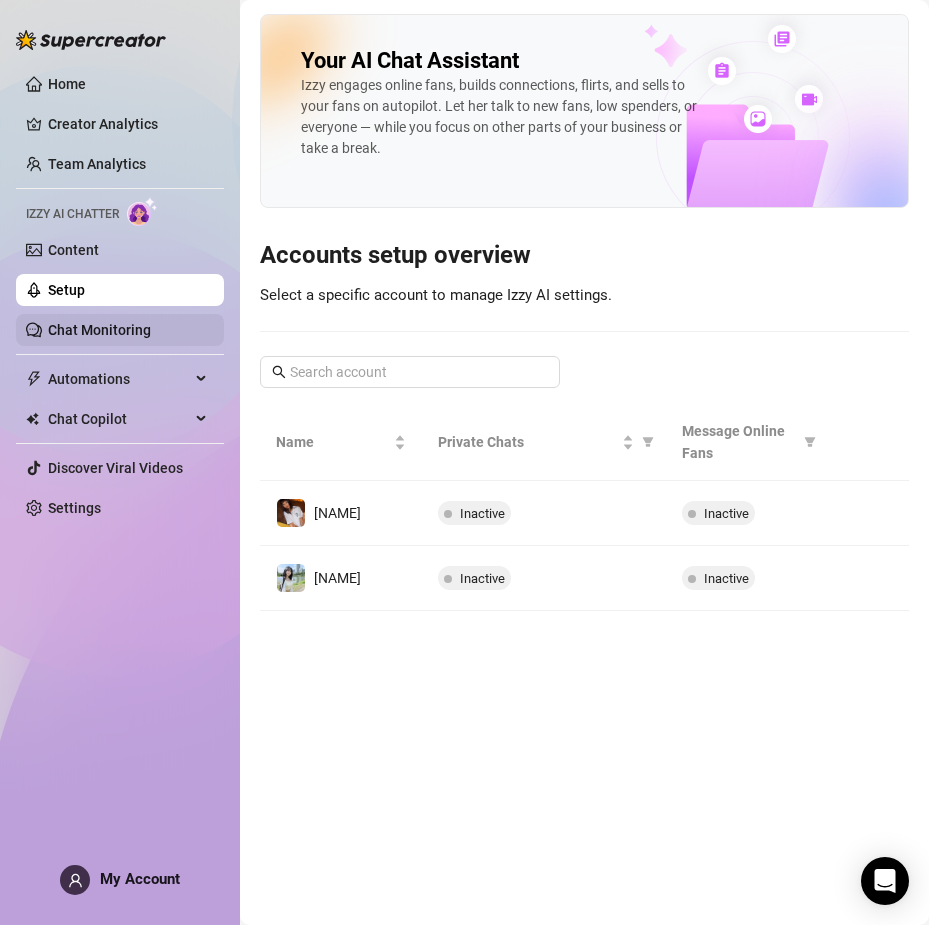 click on "Chat Monitoring" at bounding box center (99, 330) 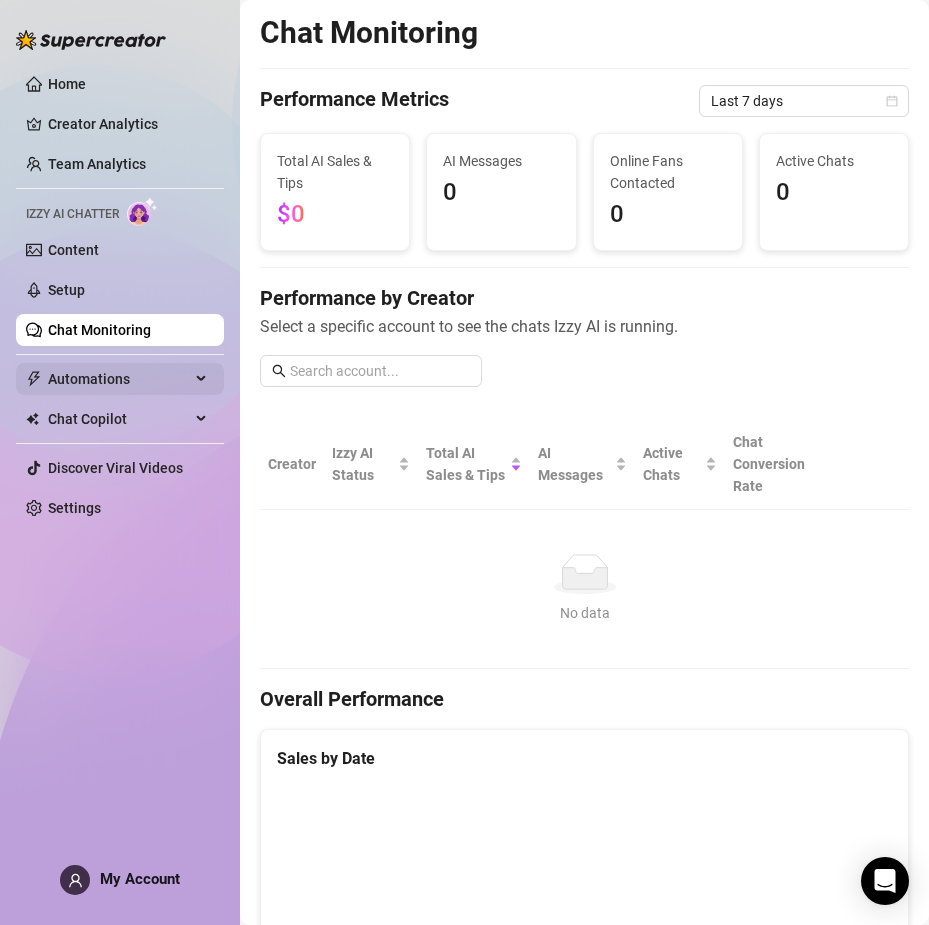 click on "Automations" at bounding box center [119, 379] 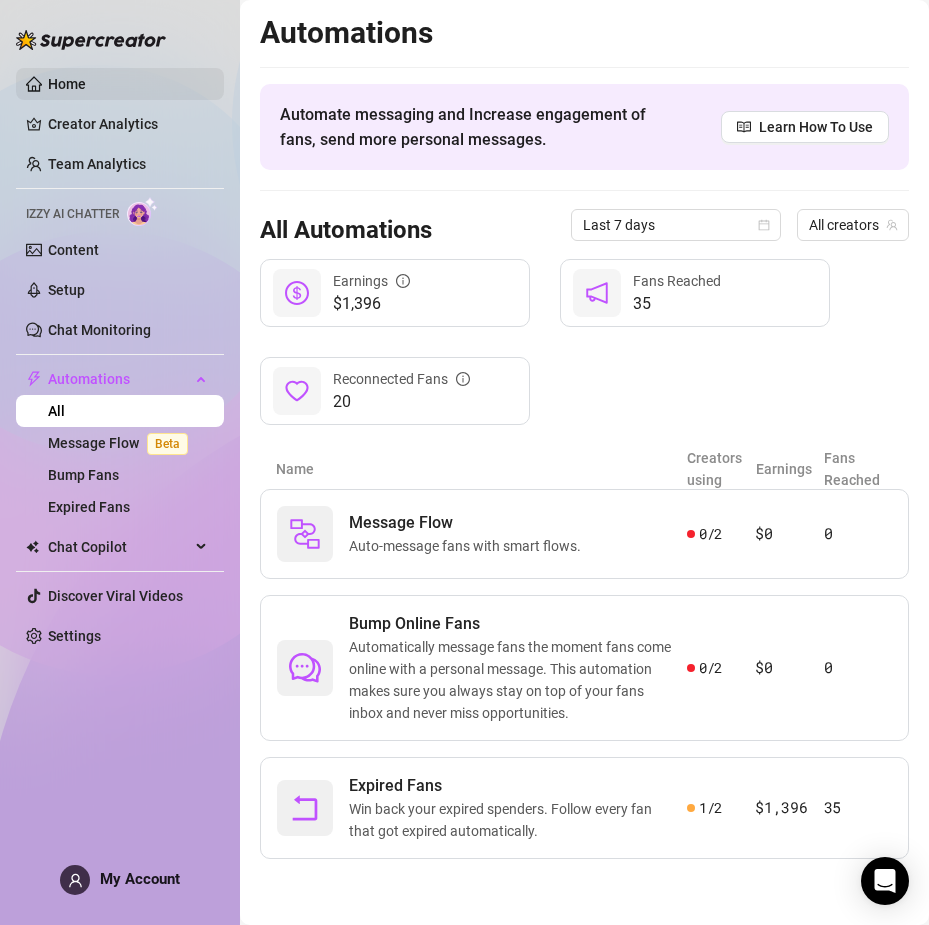 click on "Home" at bounding box center [67, 84] 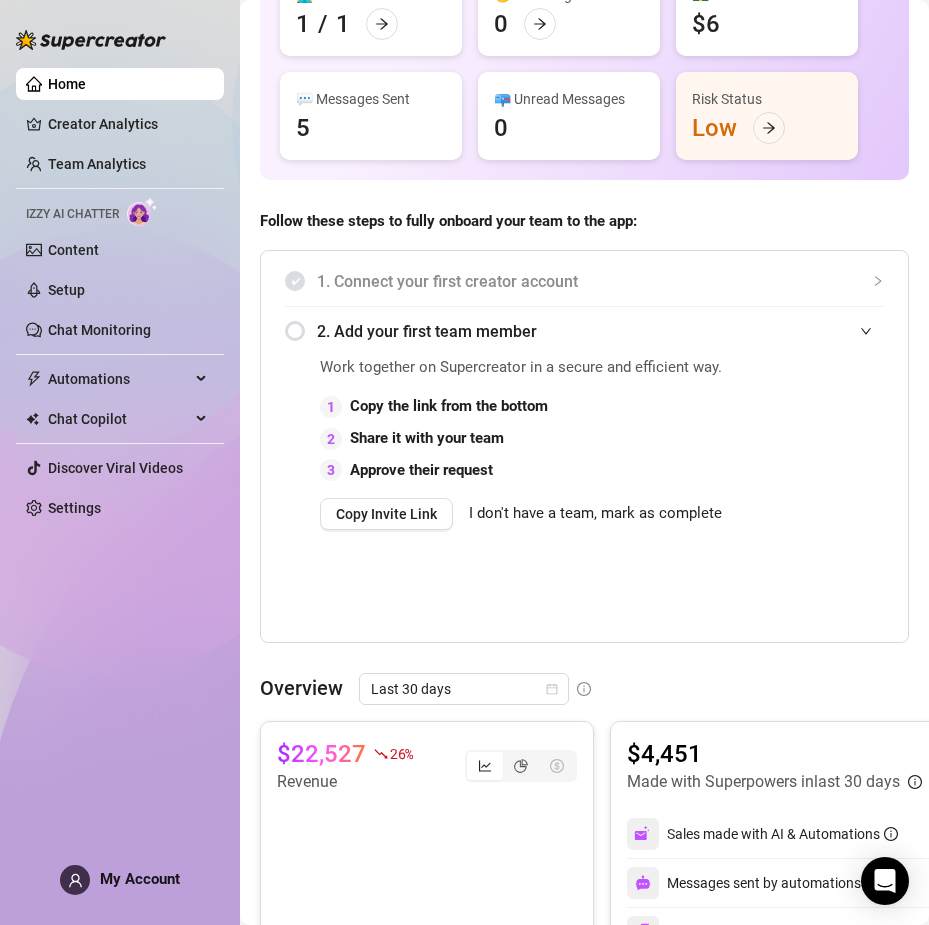 scroll, scrollTop: 0, scrollLeft: 0, axis: both 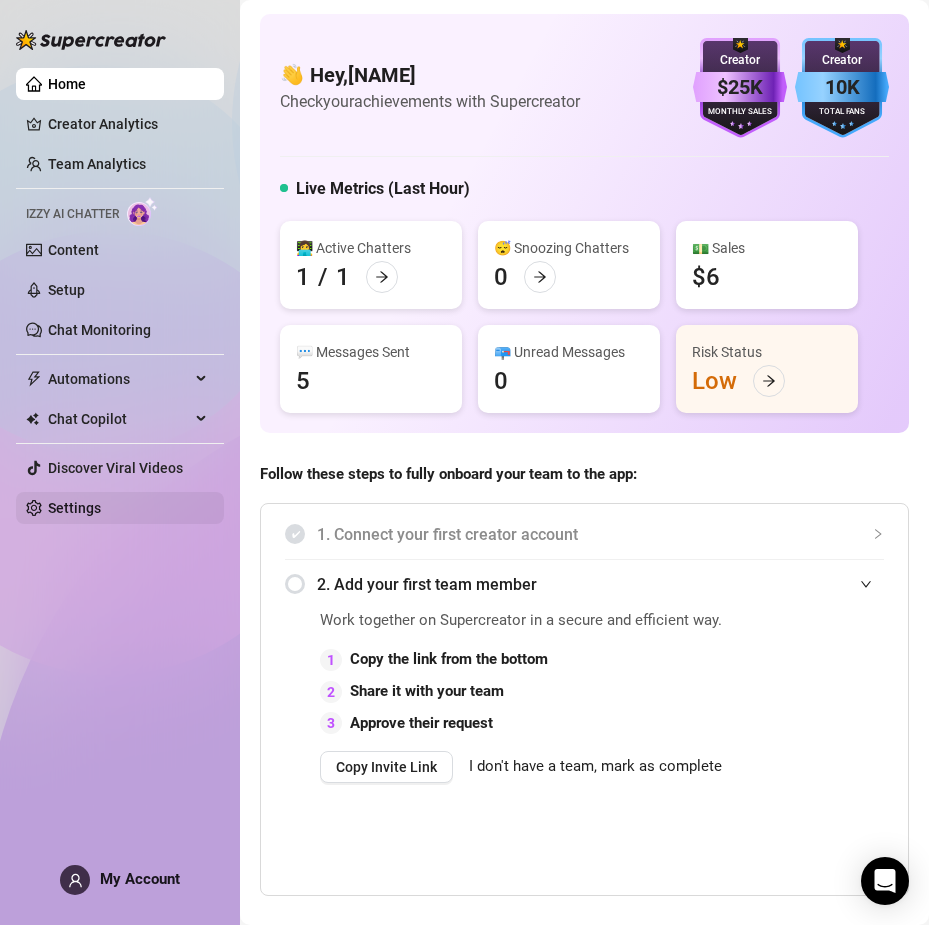 click on "Settings" at bounding box center [74, 508] 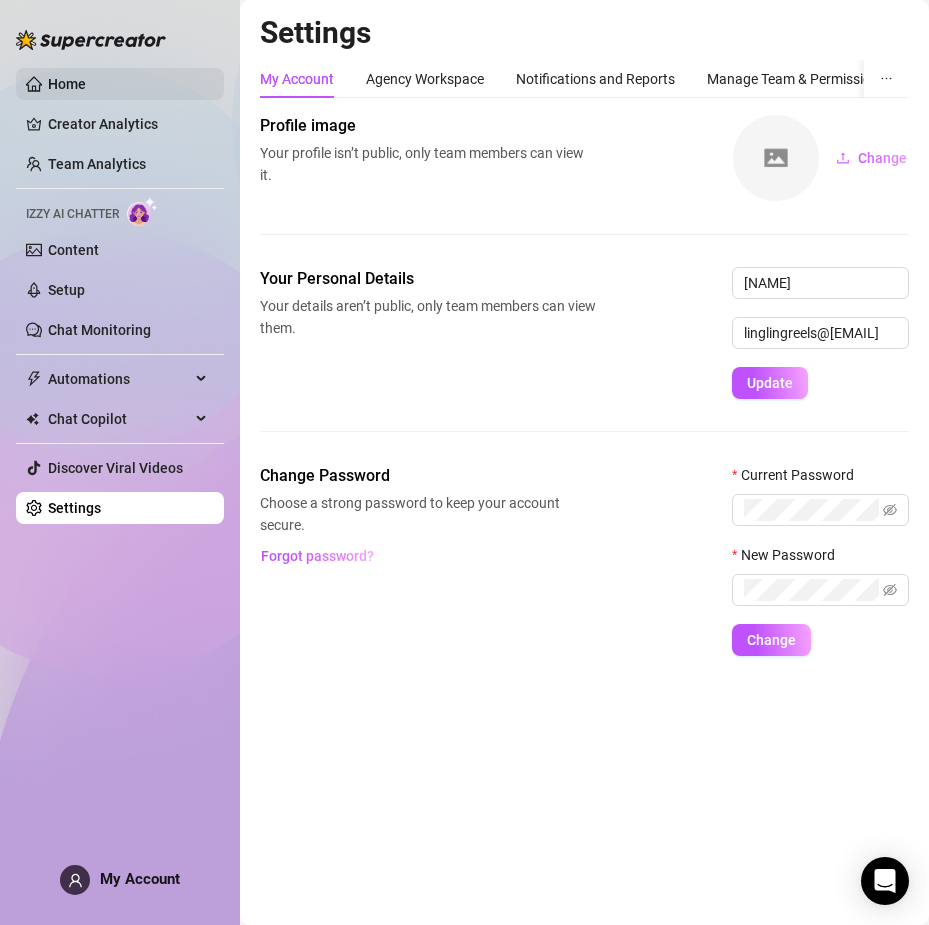 click on "Home" at bounding box center (67, 84) 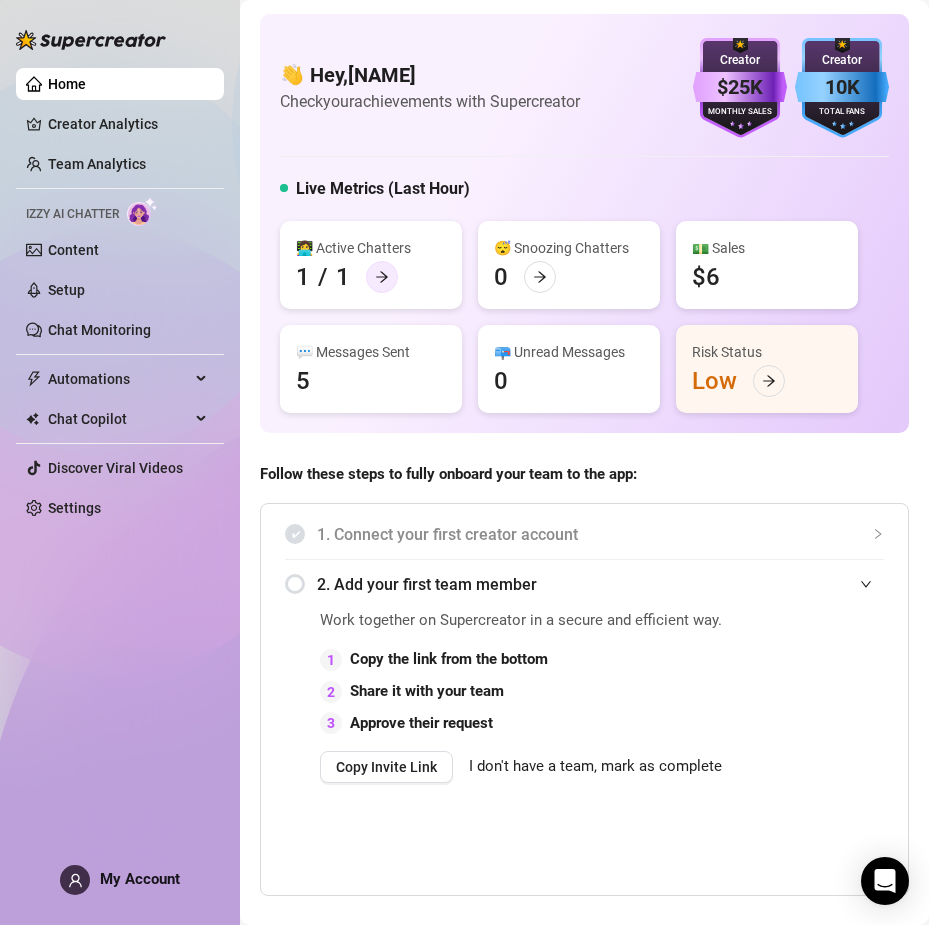 click at bounding box center [382, 277] 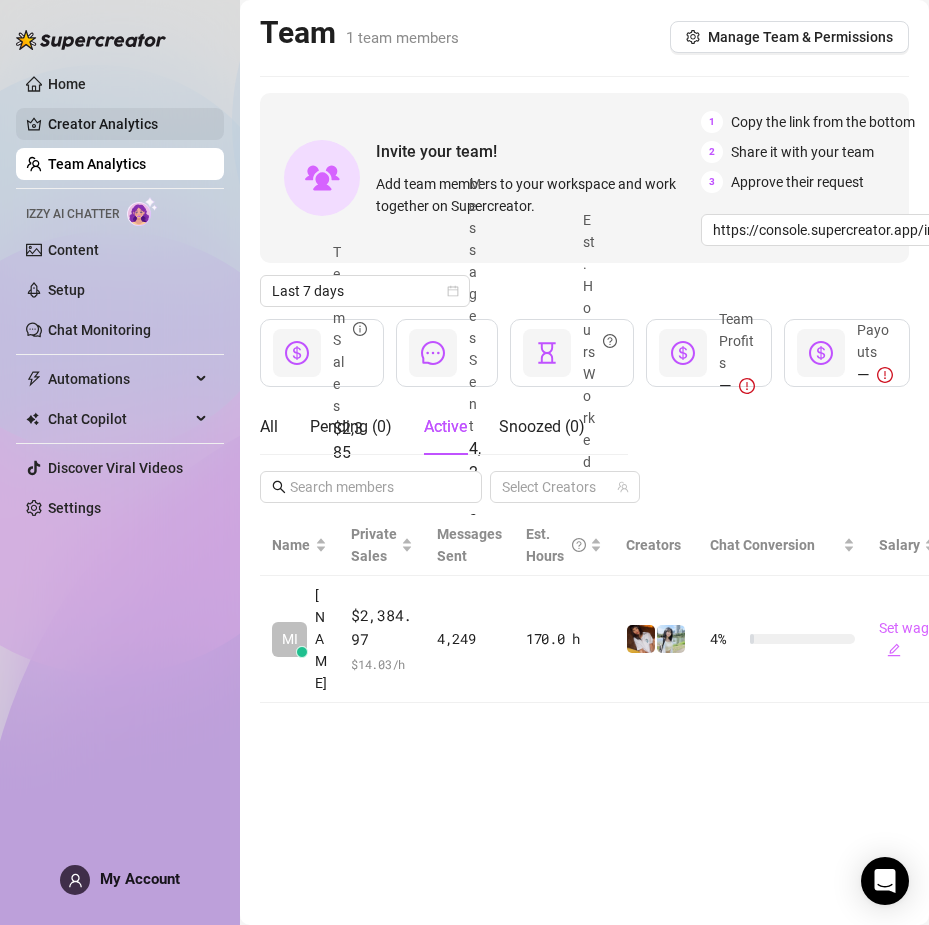 click on "Creator Analytics" at bounding box center (128, 124) 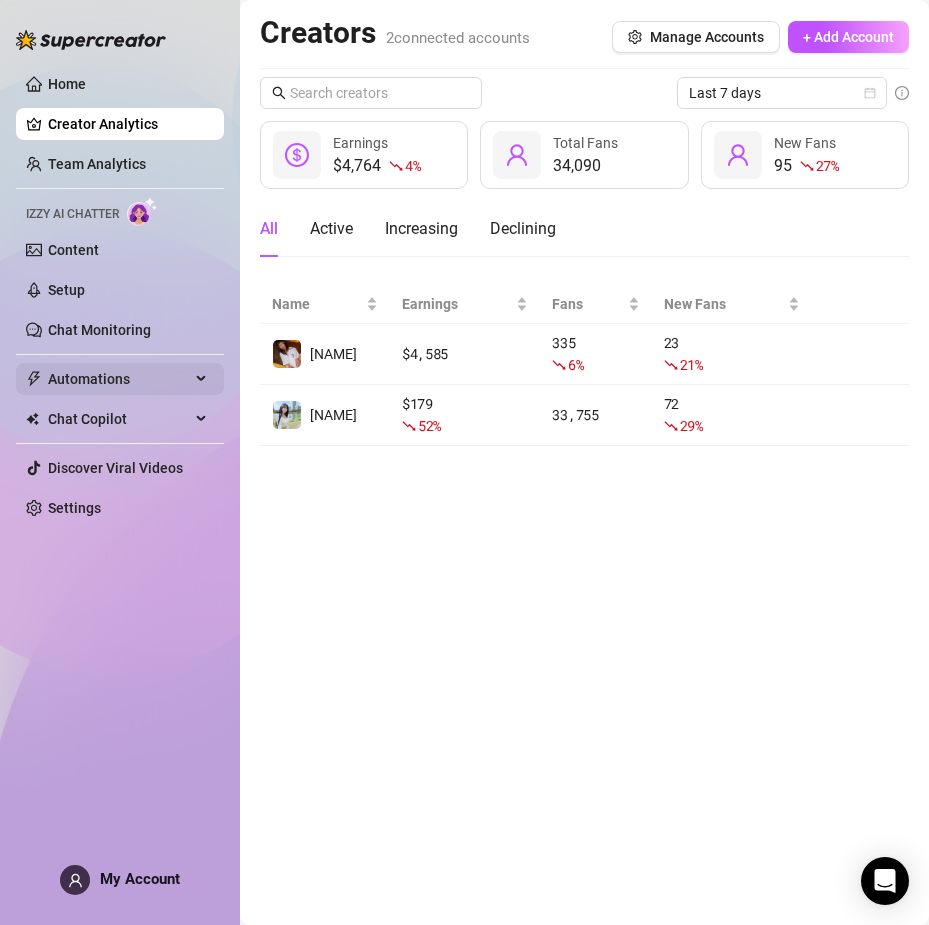 click on "Automations" at bounding box center [119, 379] 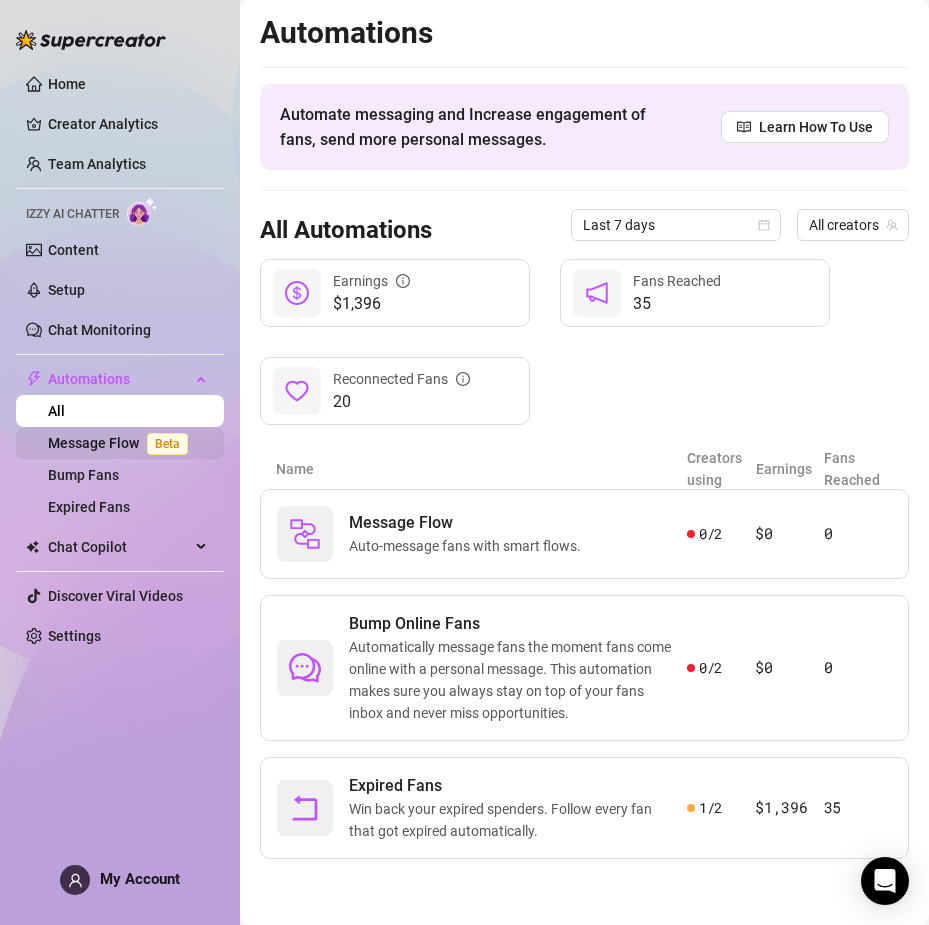 click on "Message Flow Beta" at bounding box center [122, 443] 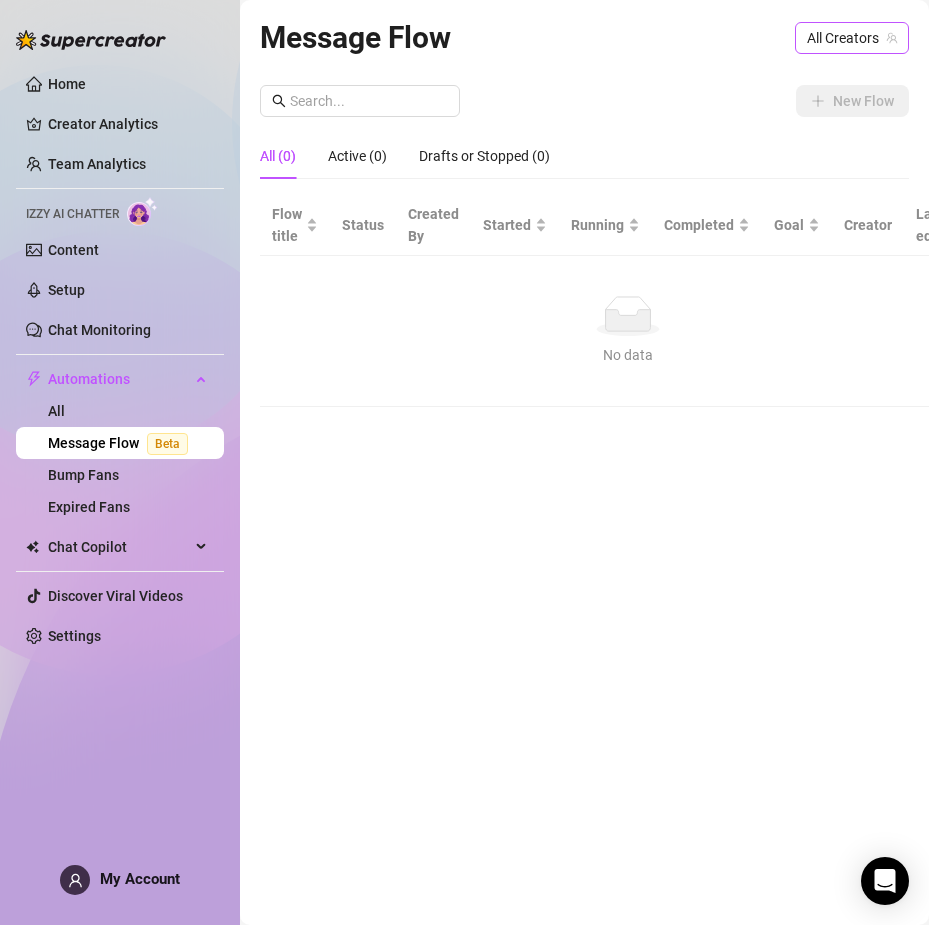 click on "All Creators" at bounding box center (852, 38) 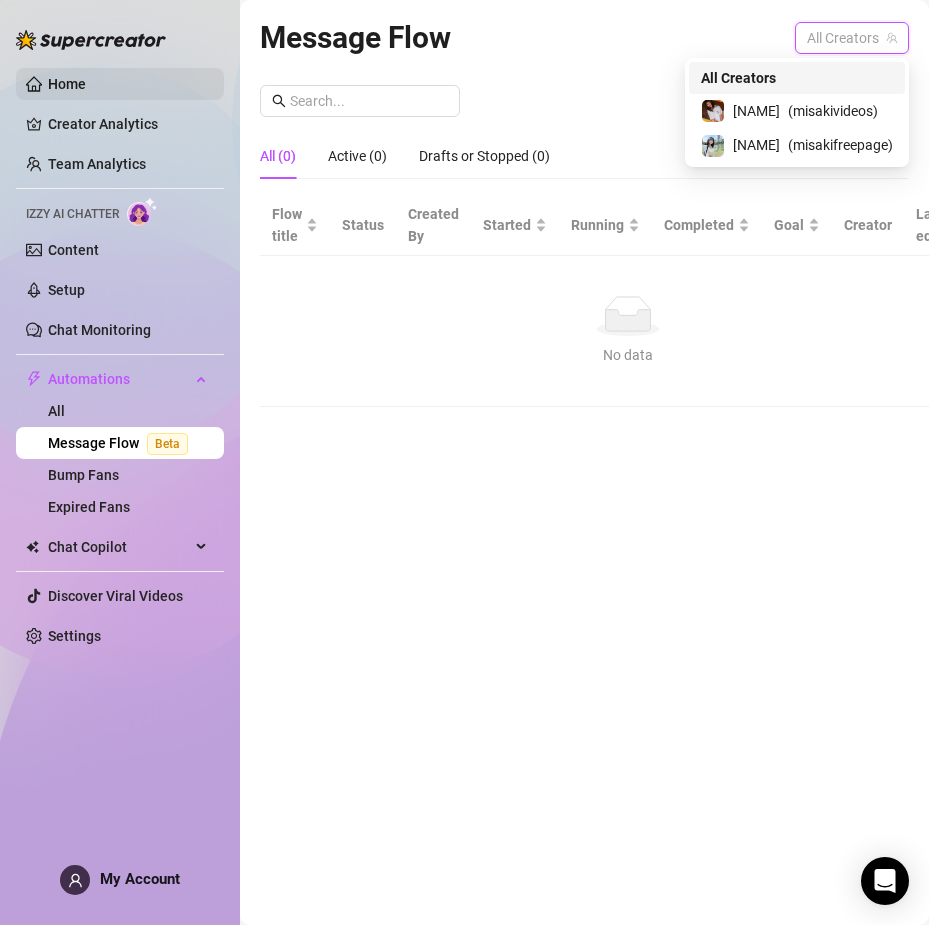 click on "Home" at bounding box center [67, 84] 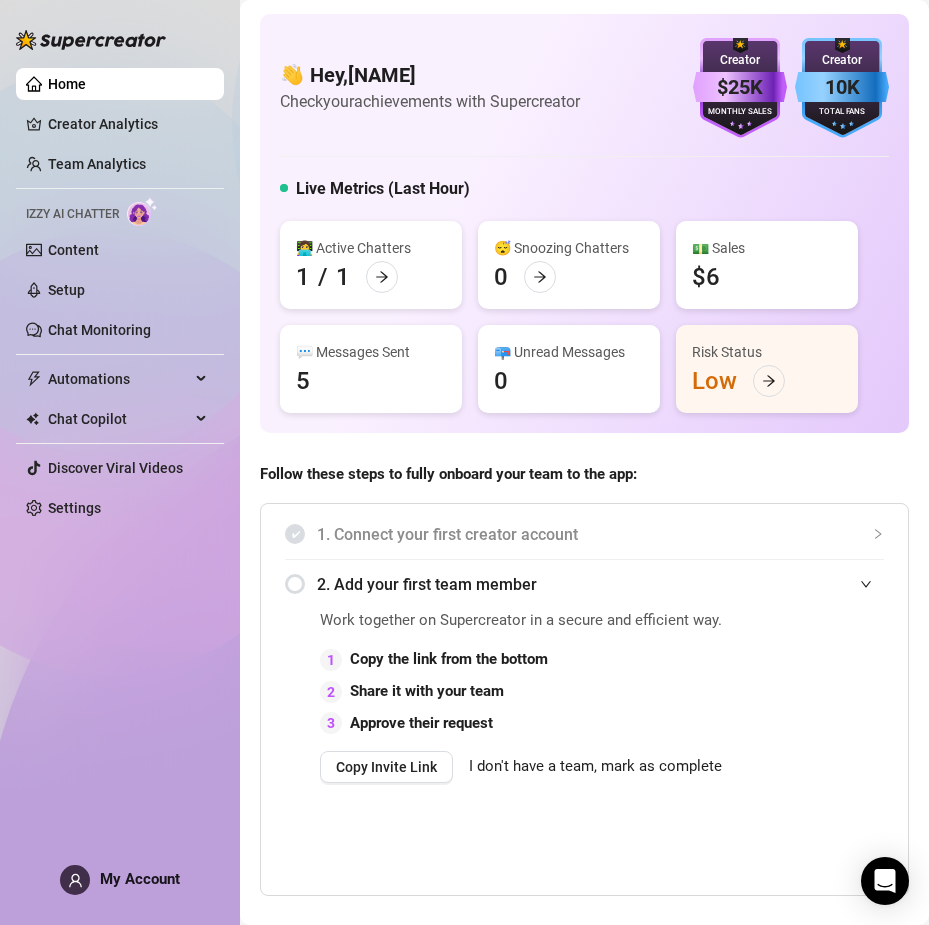 click on "$25K" at bounding box center (740, 87) 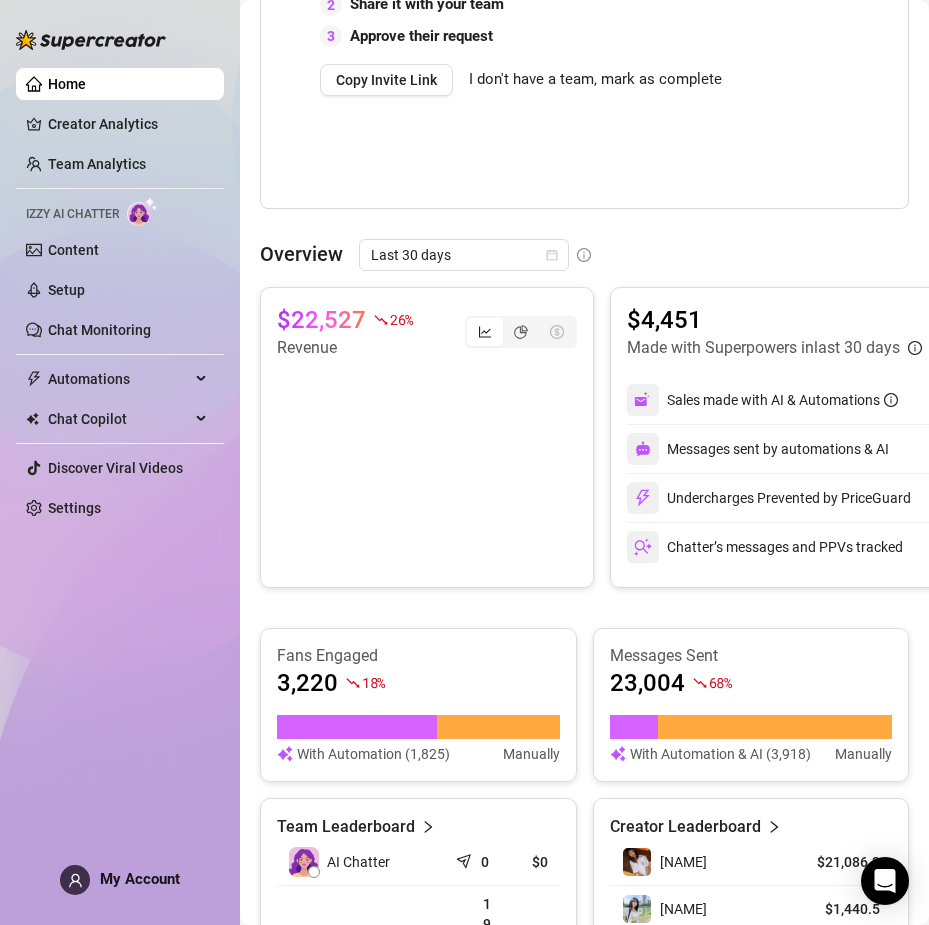 scroll, scrollTop: 653, scrollLeft: 0, axis: vertical 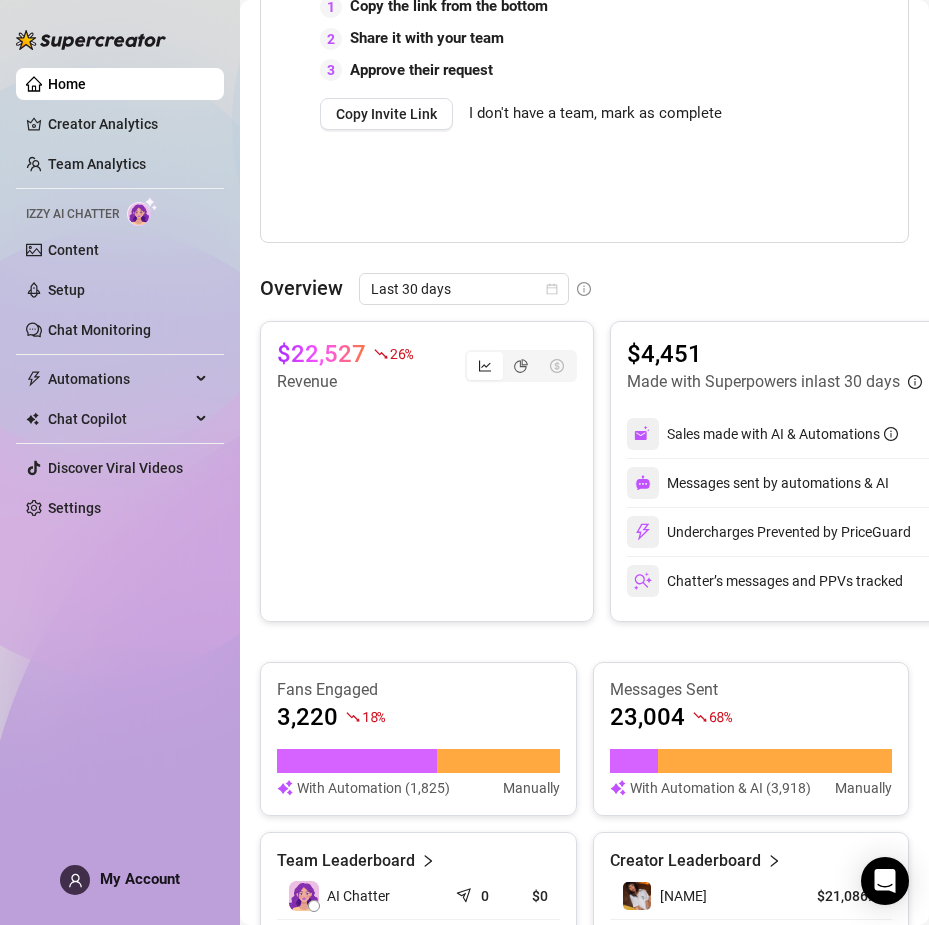 click on "Home Creator Analytics   Team Analytics Izzy AI Chatter Content Setup Chat Monitoring Automations All Message Flow Beta Bump Fans Expired Fans Chat Copilot Discover Viral Videos Settings Izzy AI Chatter My Account" at bounding box center (120, 453) 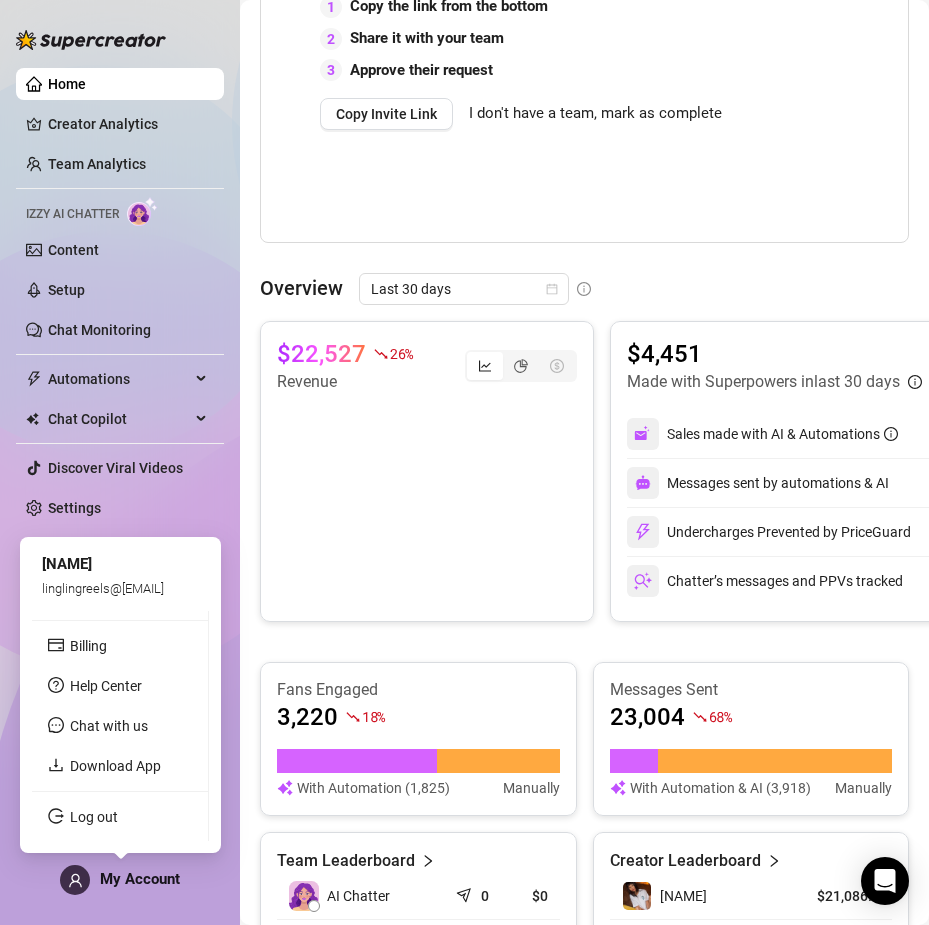 click on "My Account" at bounding box center [140, 879] 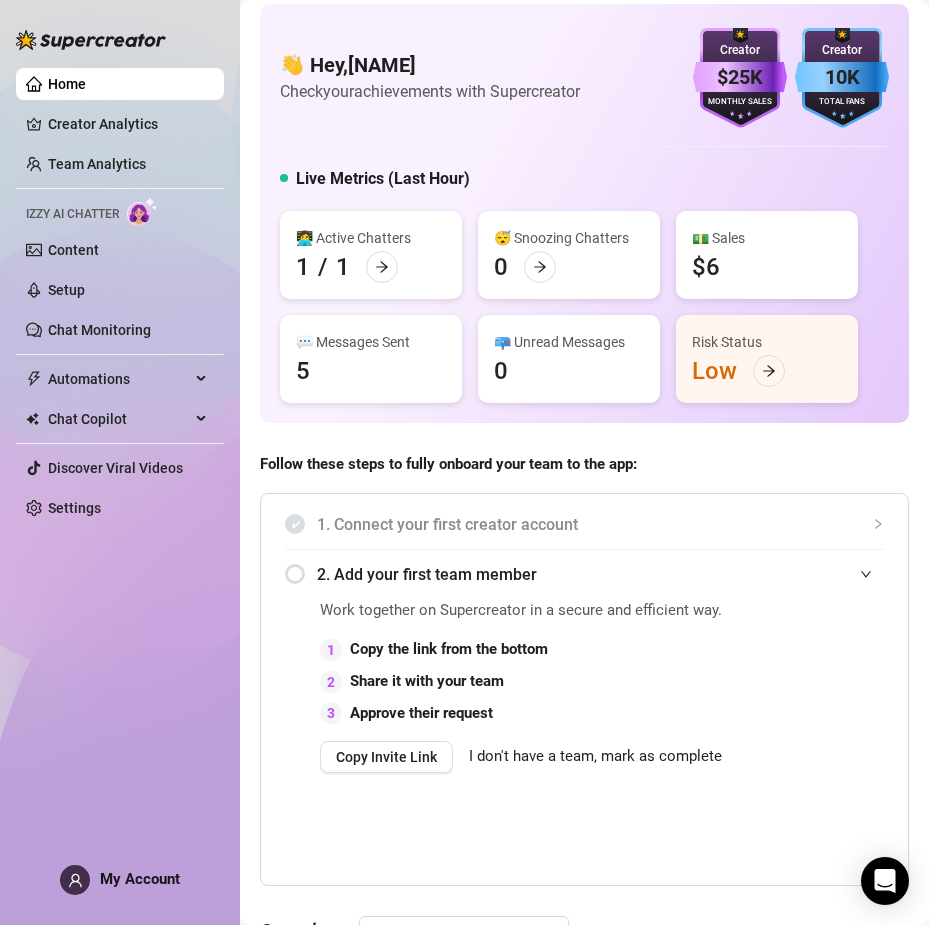 scroll, scrollTop: 0, scrollLeft: 0, axis: both 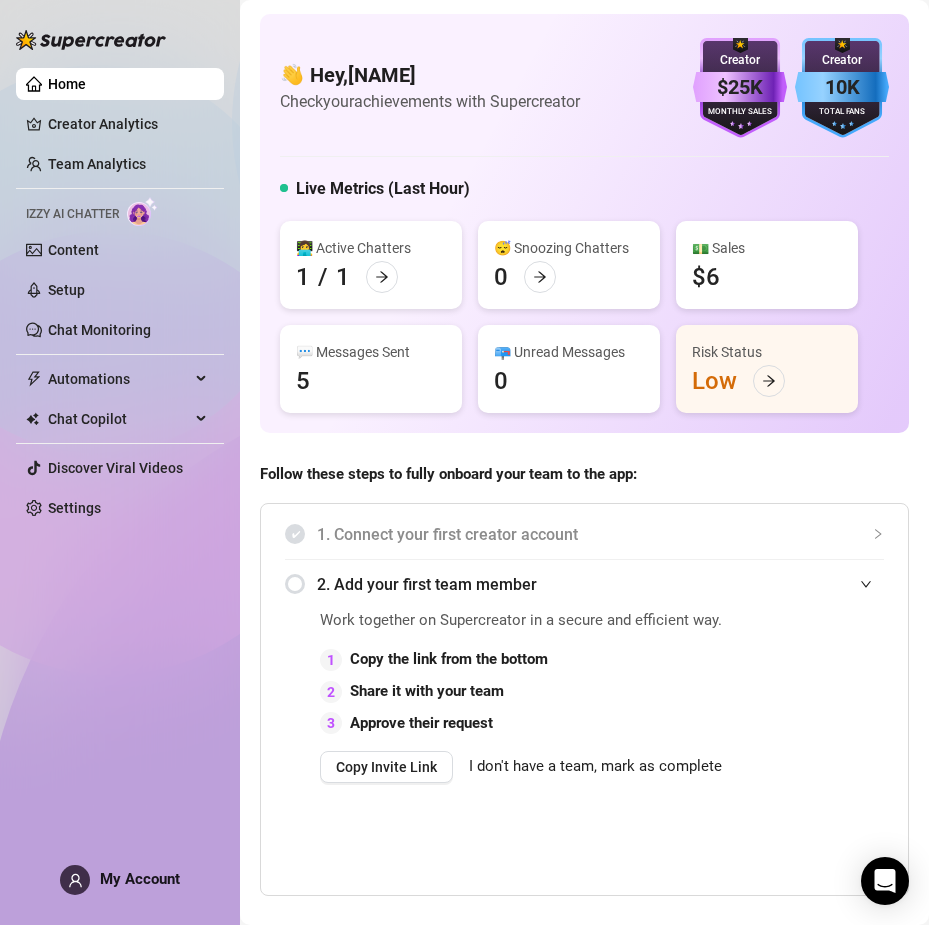 click on "Live Metrics (Last Hour)" at bounding box center (584, 193) 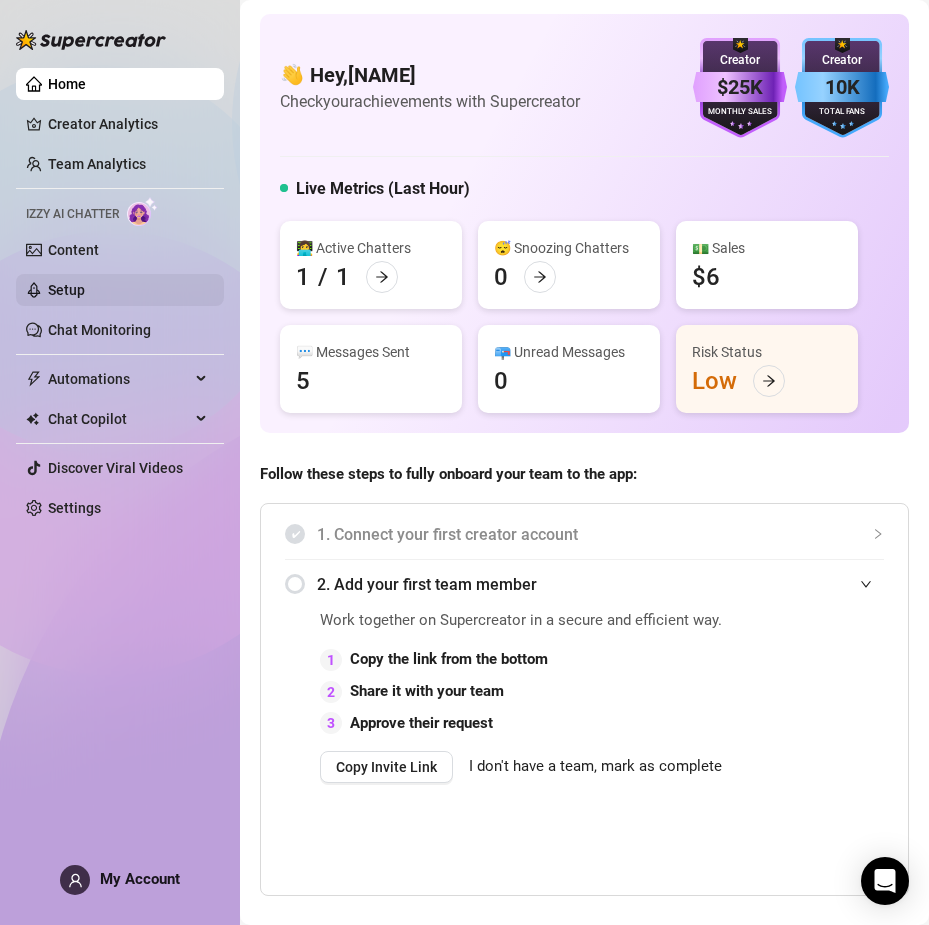 click on "Setup" at bounding box center (66, 290) 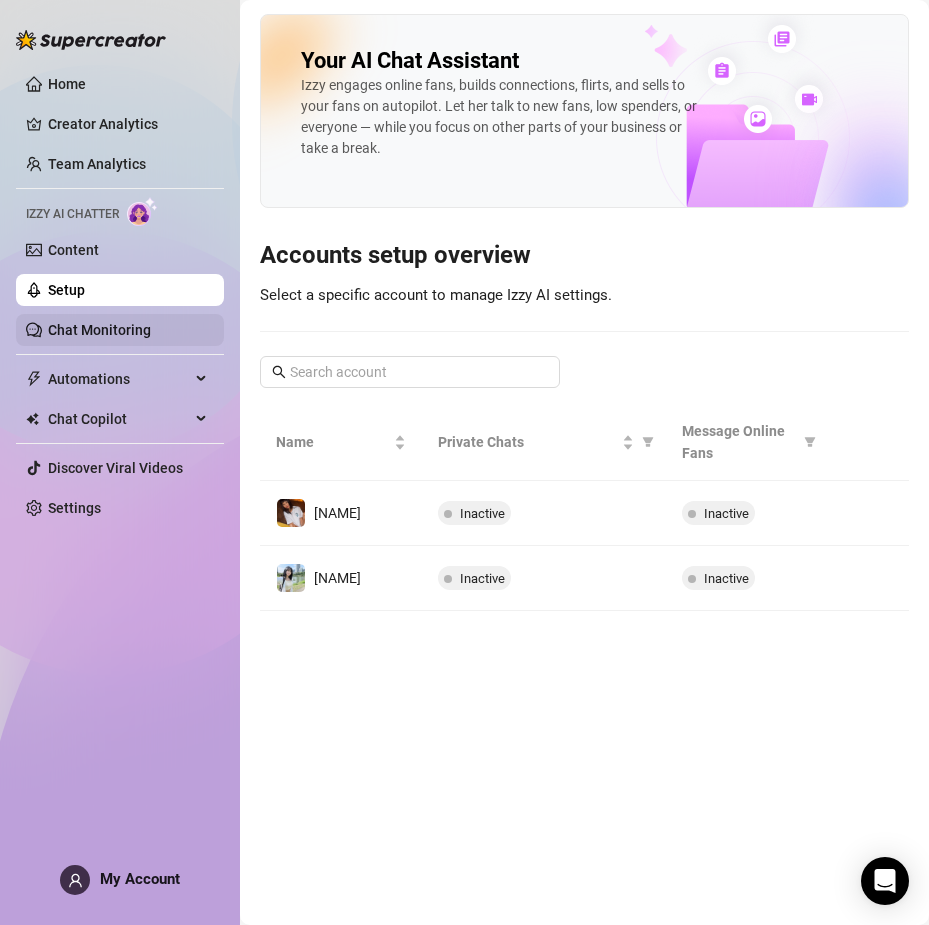 click on "Chat Monitoring" at bounding box center [99, 330] 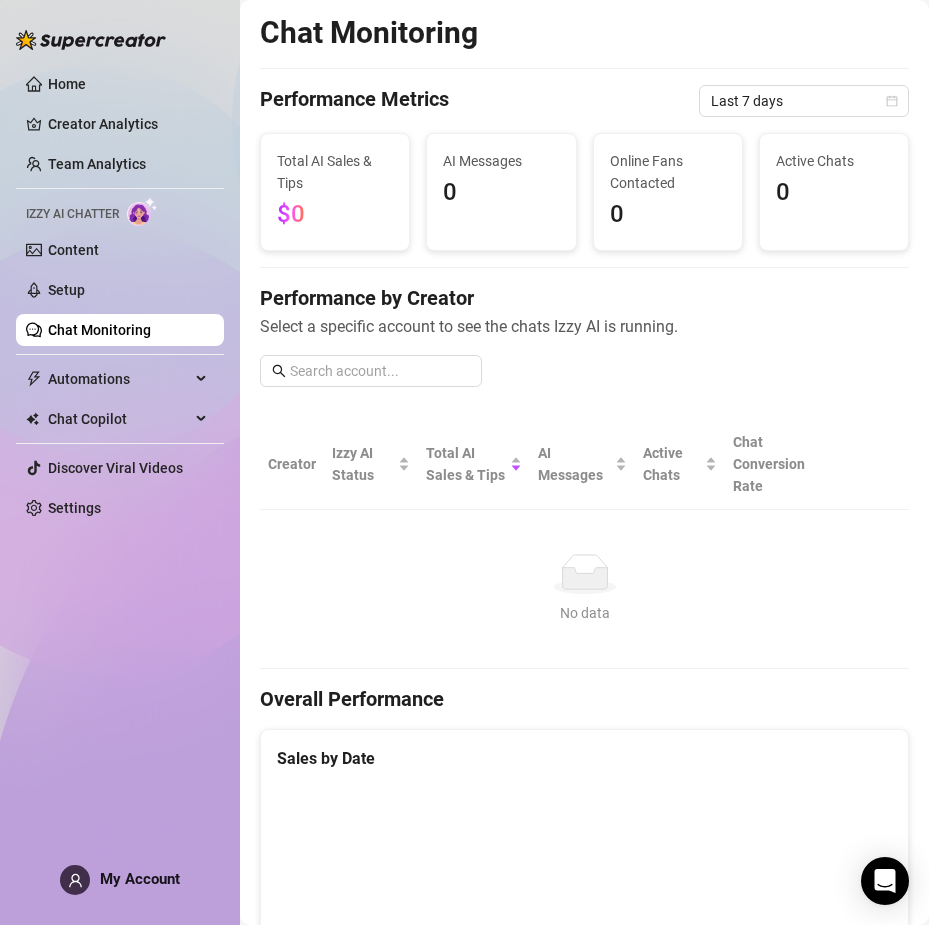 click on "Chat Monitoring" at bounding box center (99, 330) 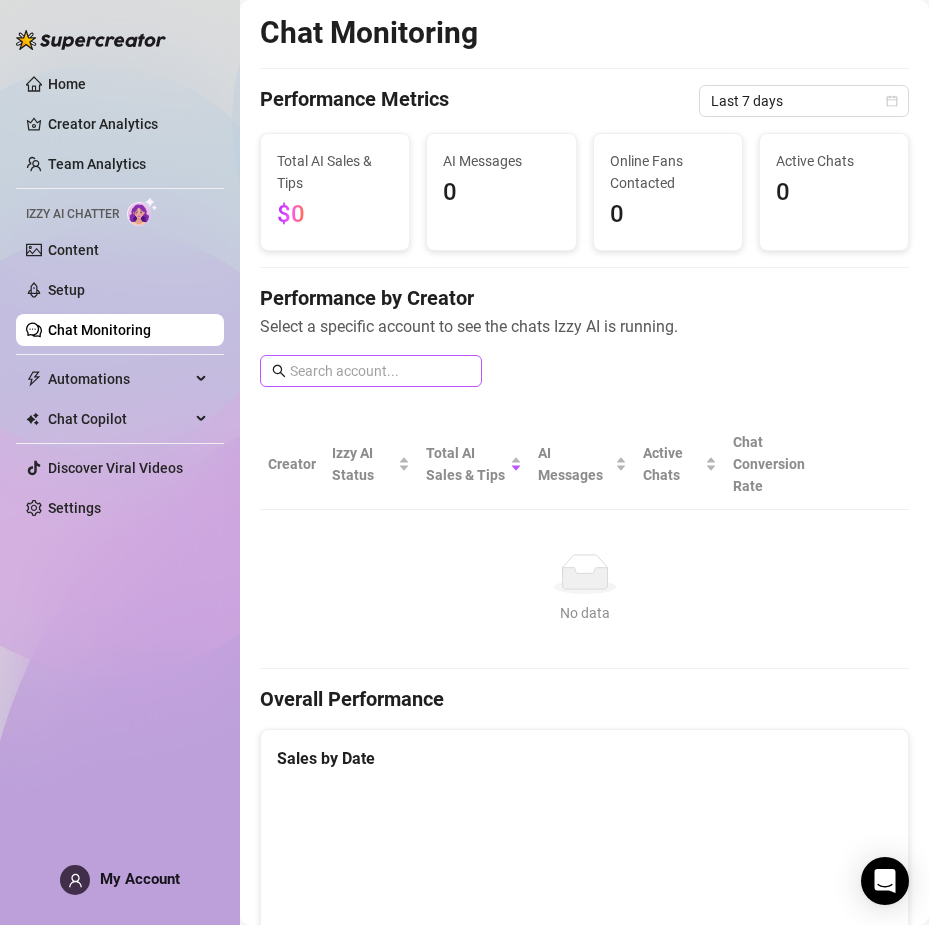 click at bounding box center [371, 371] 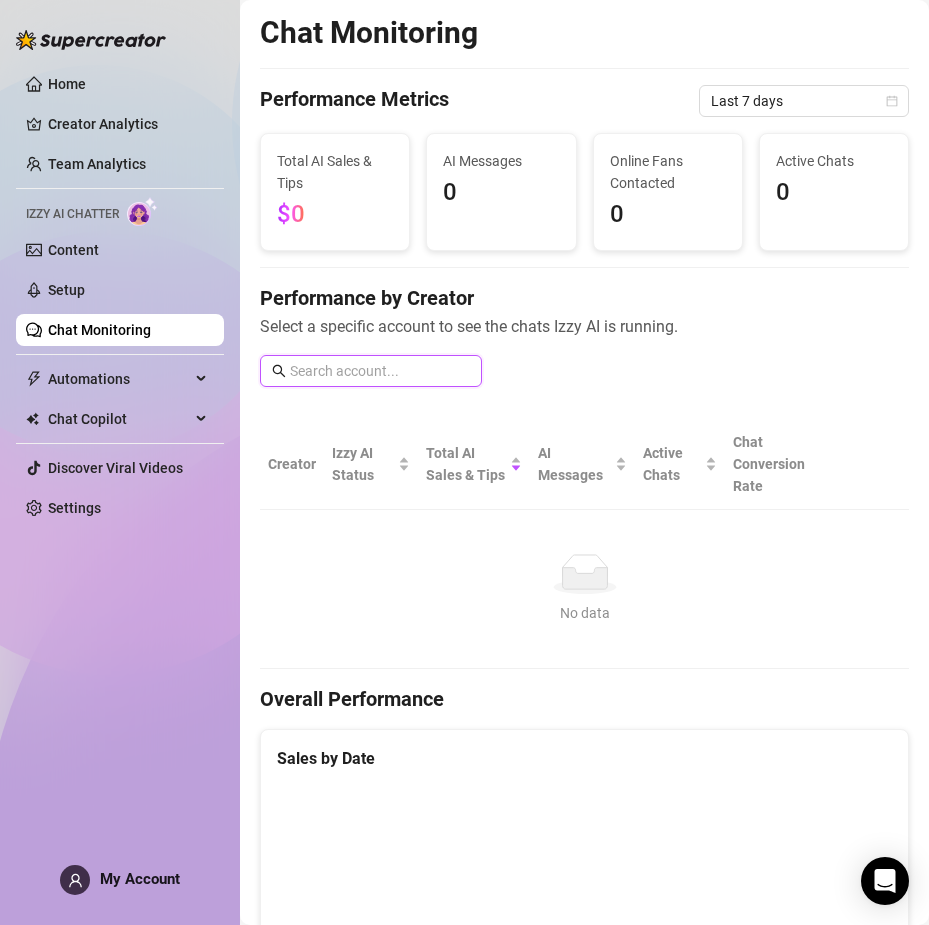 click at bounding box center [380, 371] 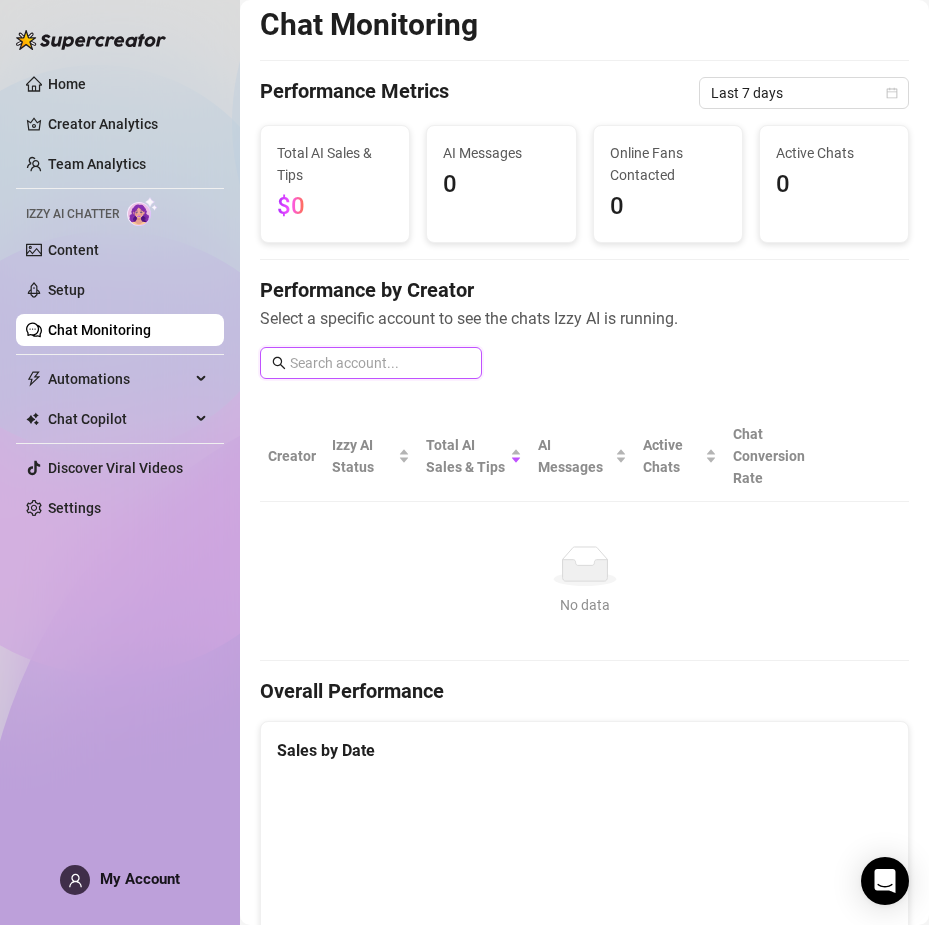 scroll, scrollTop: 0, scrollLeft: 0, axis: both 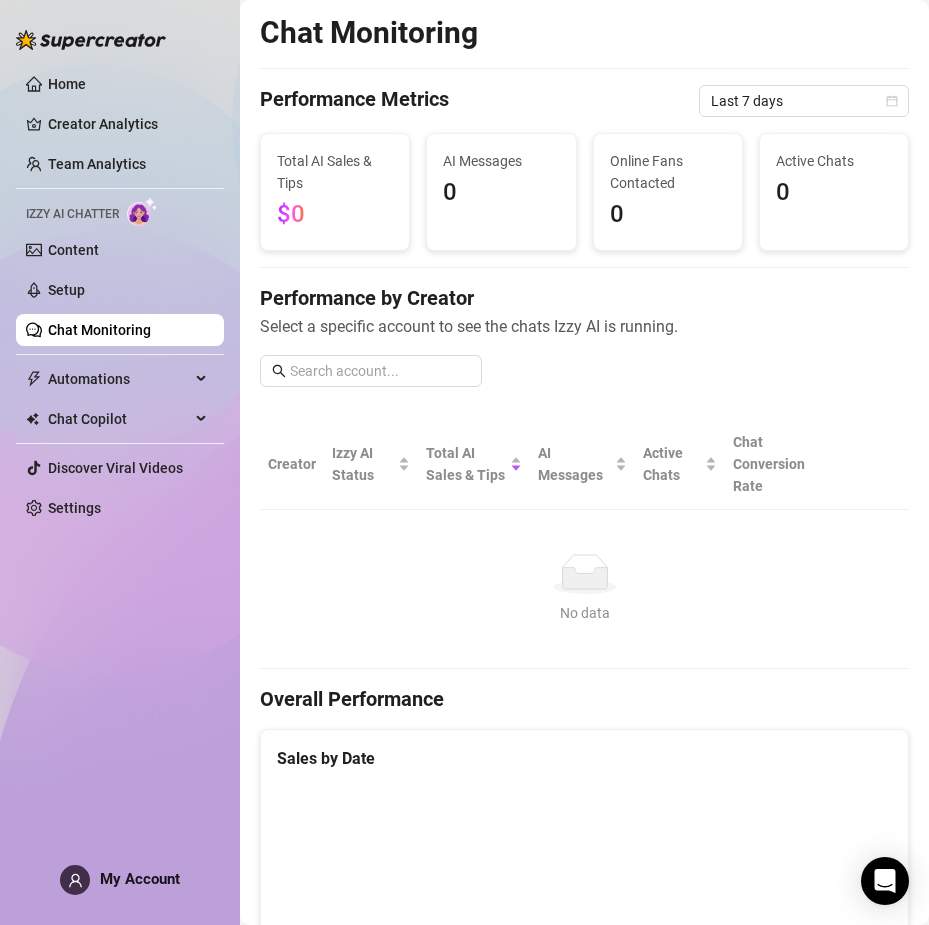 click on "0" at bounding box center [501, 193] 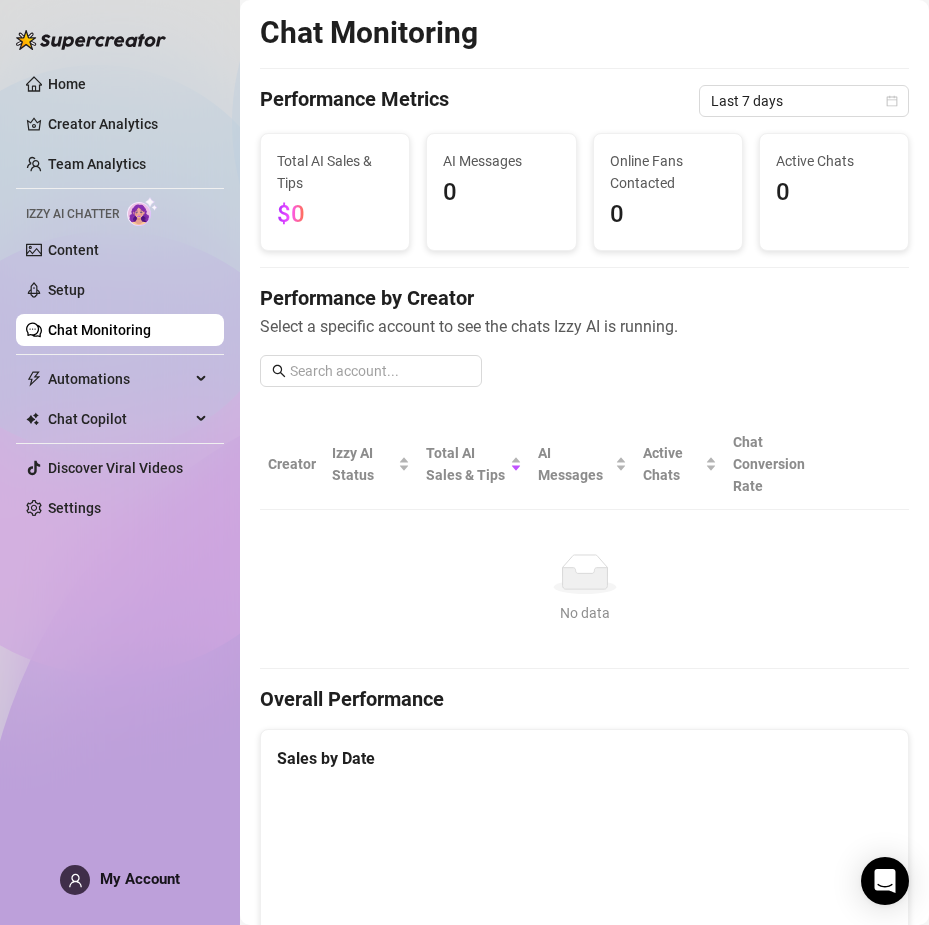 click on "Online Fans Contacted 0" at bounding box center [668, 192] 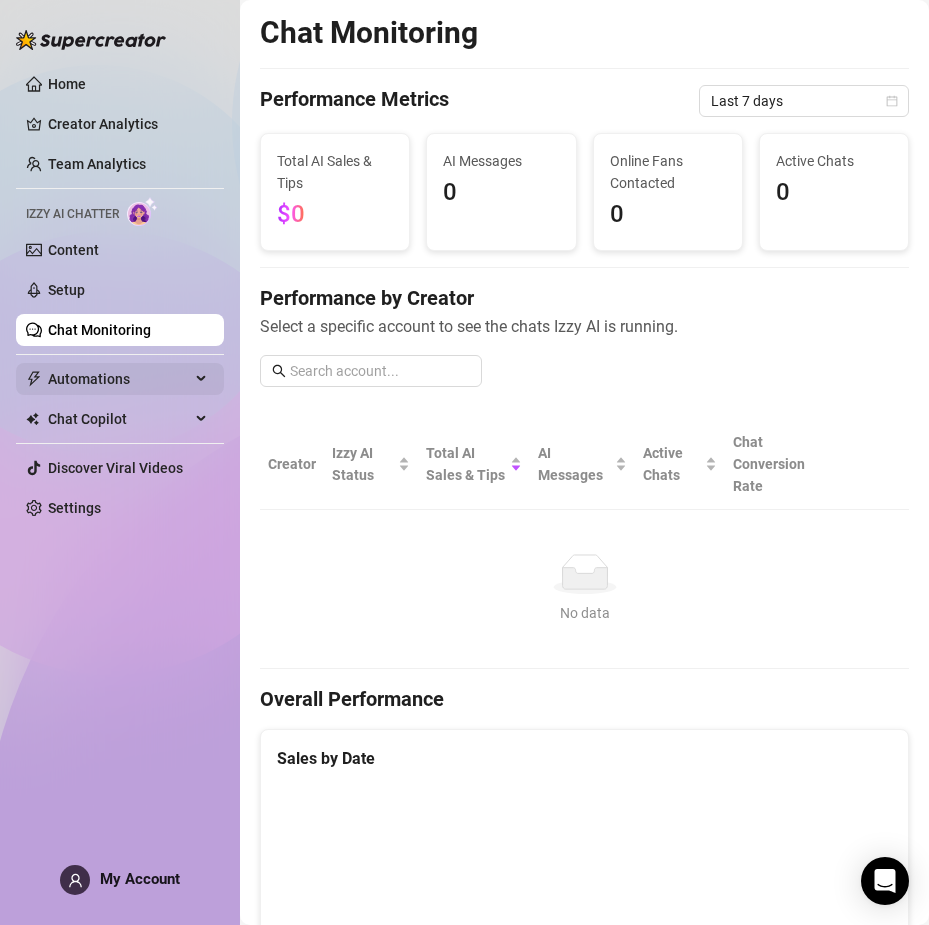 click on "Automations" at bounding box center [119, 379] 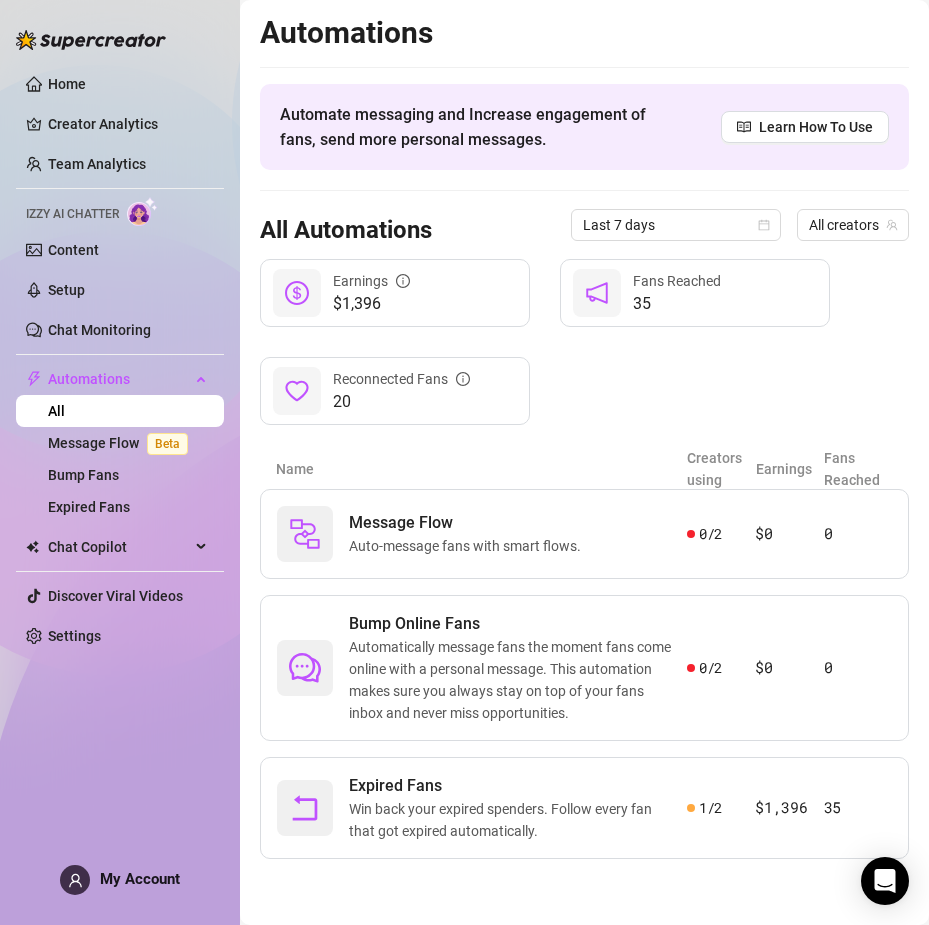 click on "Message Flow Auto-message fans with smart flows. 0 / 2 $0 0 Bump Online Fans Automatically message fans the moment fans come online with a personal message. This automation makes sure you always stay on top of your fans inbox and never miss opportunities. 0 / 2 $0 0 Expired Fans Win back your expired spenders. Follow every fan that got expired automatically. 1 / 2 $1,396 35" at bounding box center [584, 674] 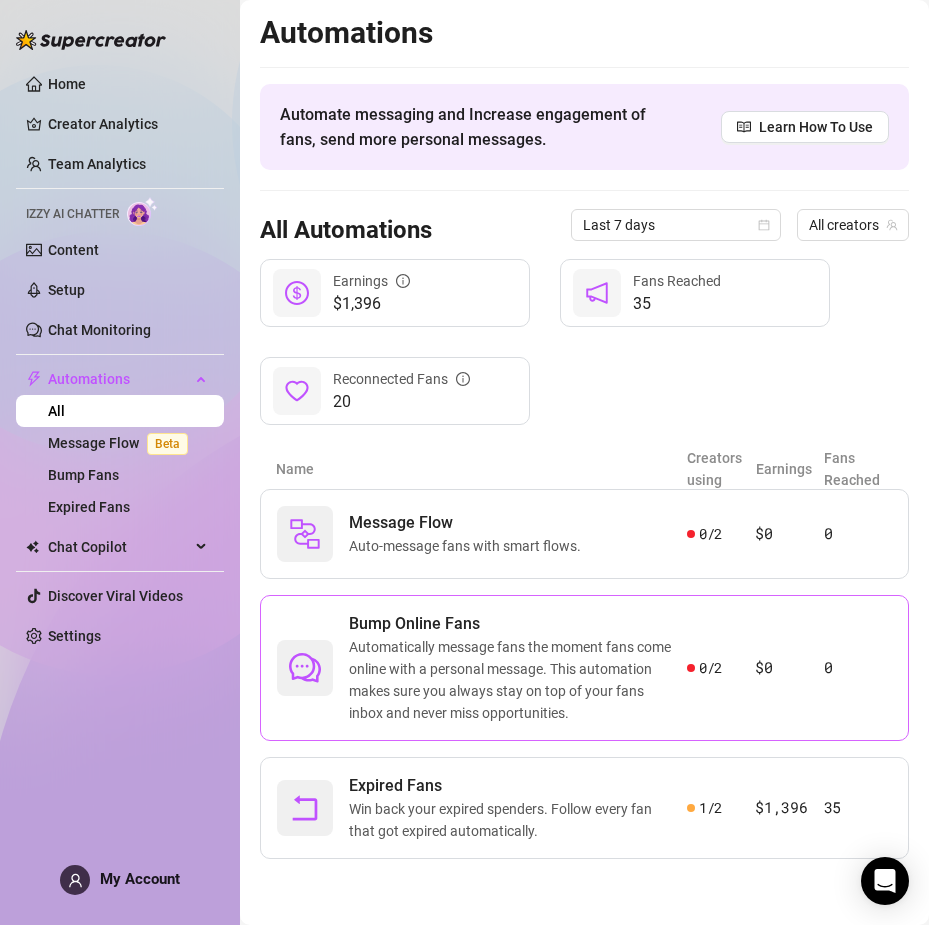 click on "Automatically message fans the moment fans come online with a personal message. This automation makes sure you always stay on top of your fans inbox and never miss opportunities." at bounding box center [518, 680] 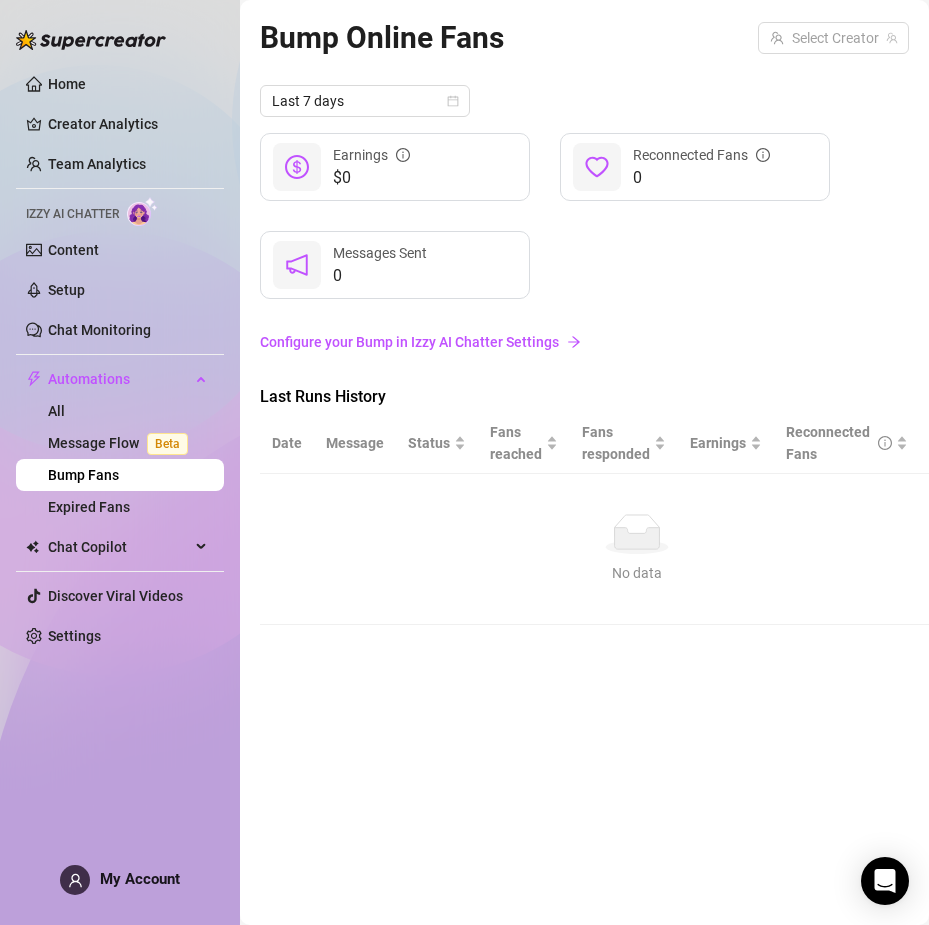 click on "0" at bounding box center [380, 276] 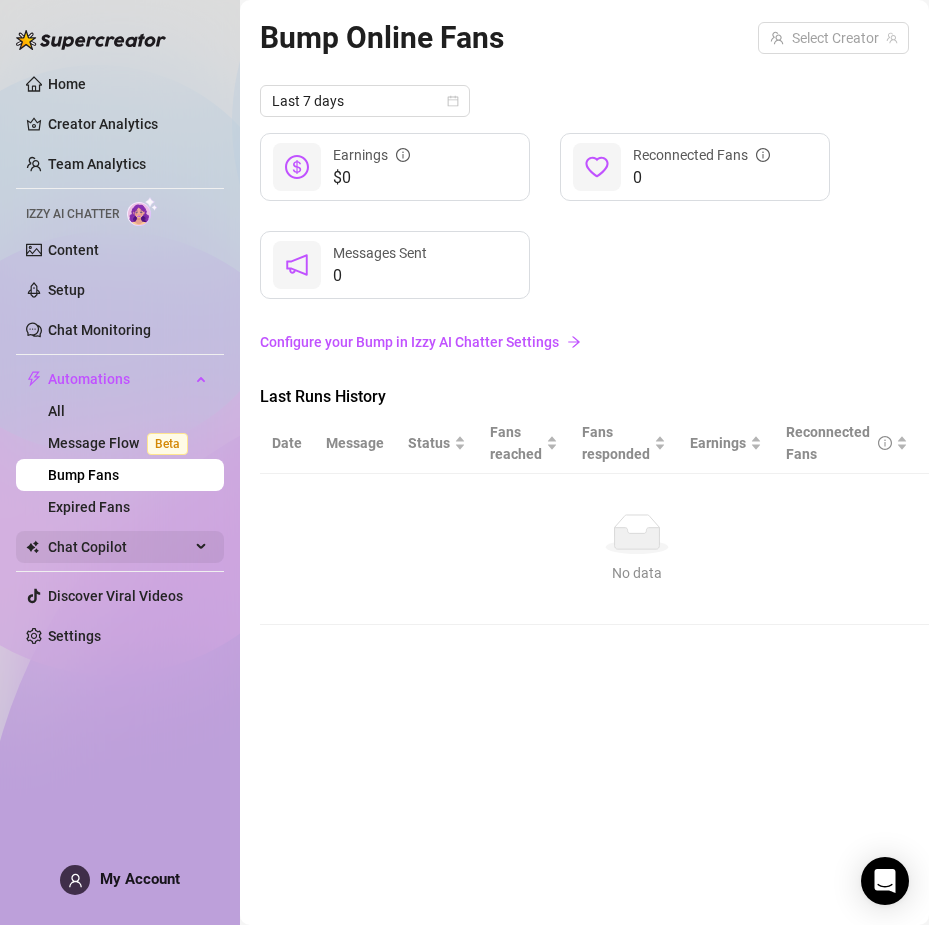 click on "Chat Copilot" at bounding box center [119, 547] 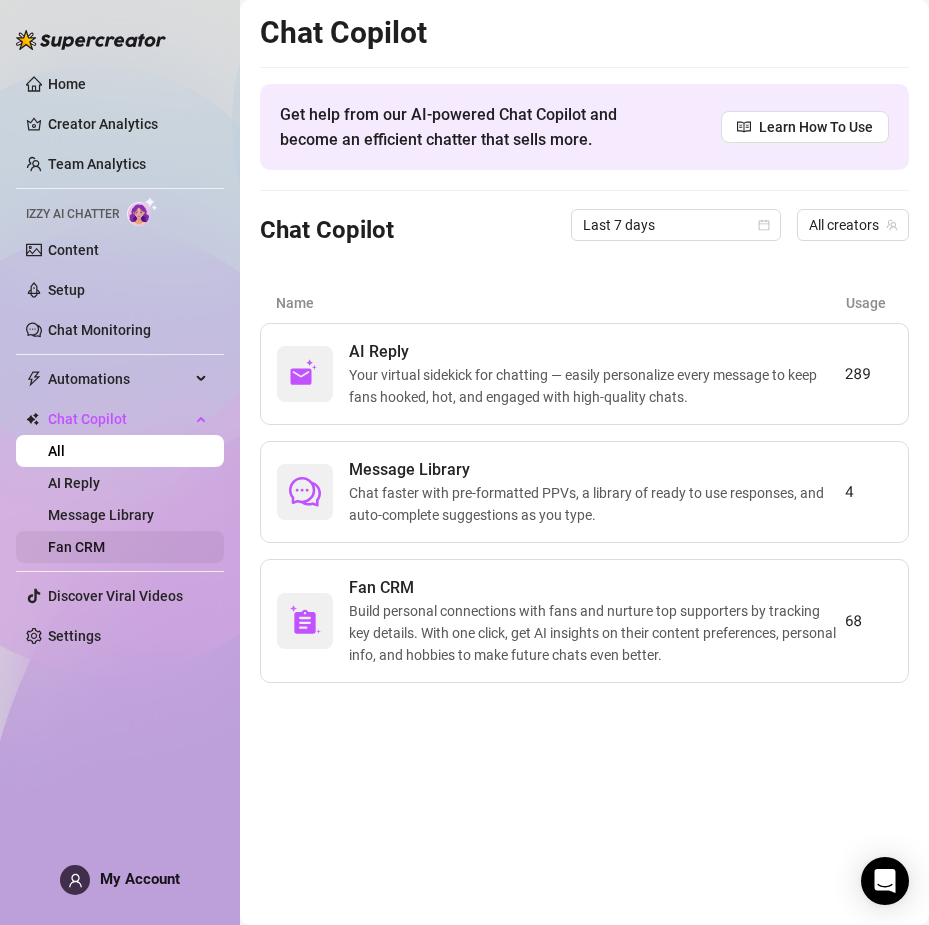 click on "Fan CRM" at bounding box center [76, 547] 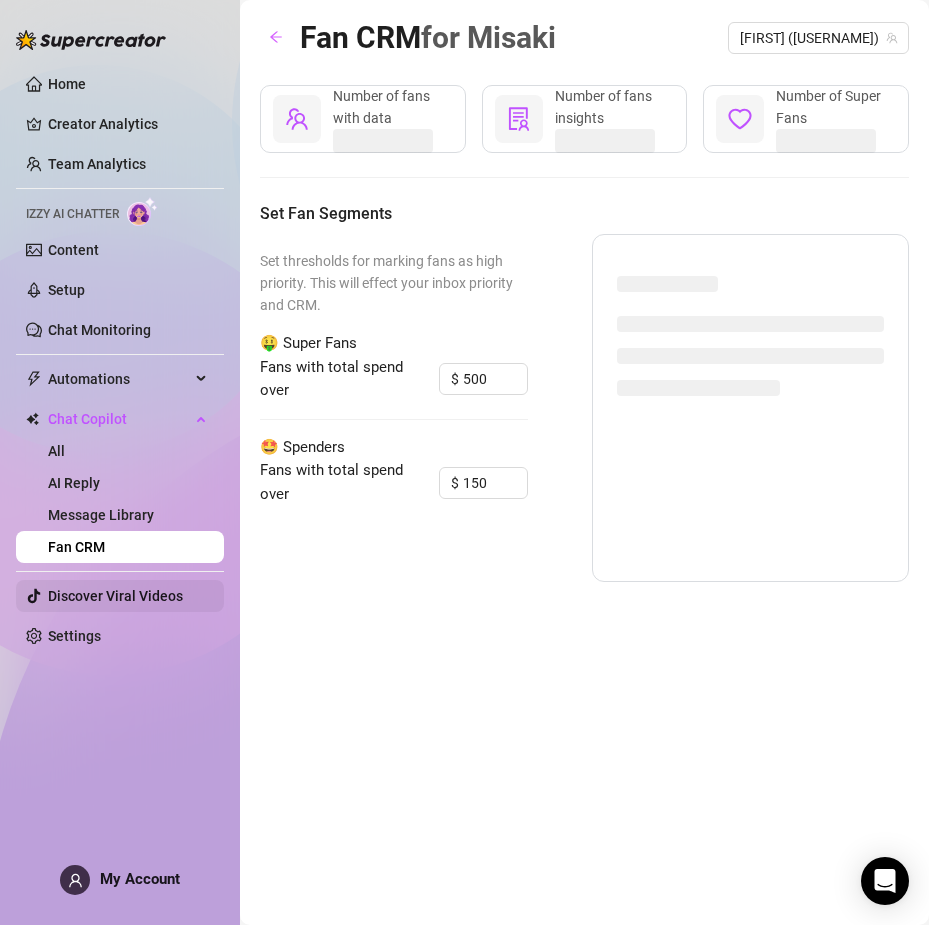 drag, startPoint x: 95, startPoint y: 593, endPoint x: 115, endPoint y: 605, distance: 23.323807 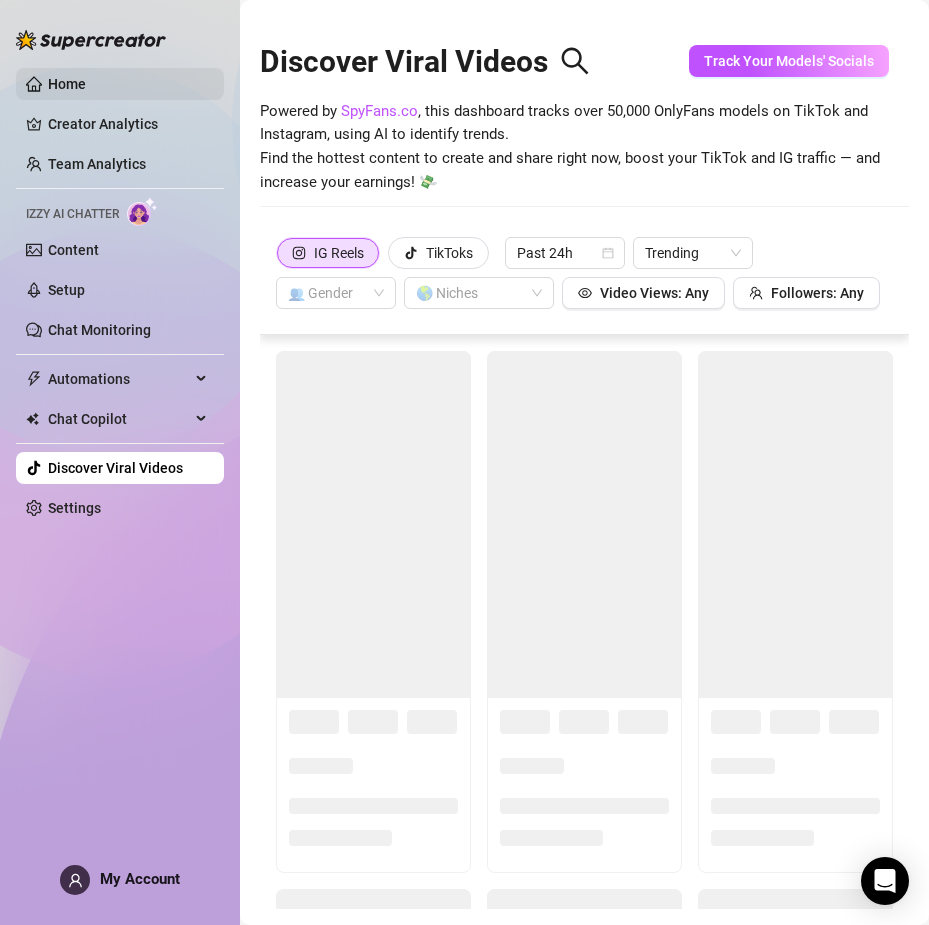 click on "Home" at bounding box center (67, 84) 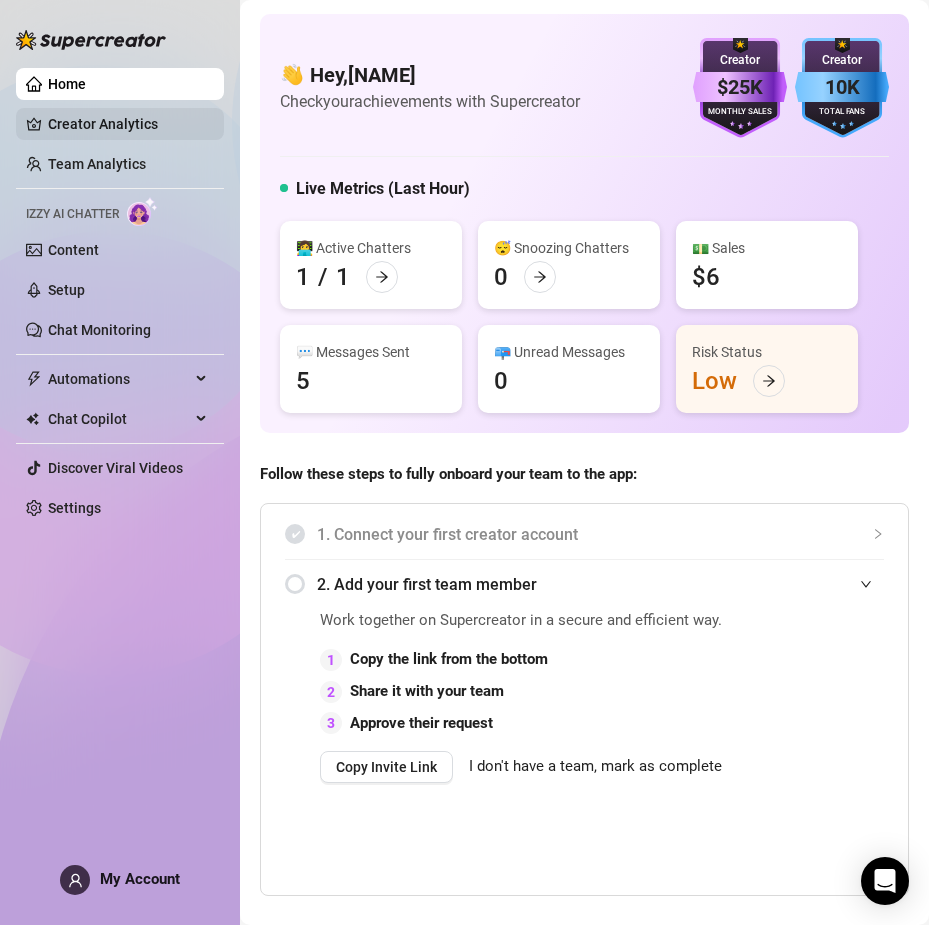 click on "Creator Analytics" at bounding box center (128, 124) 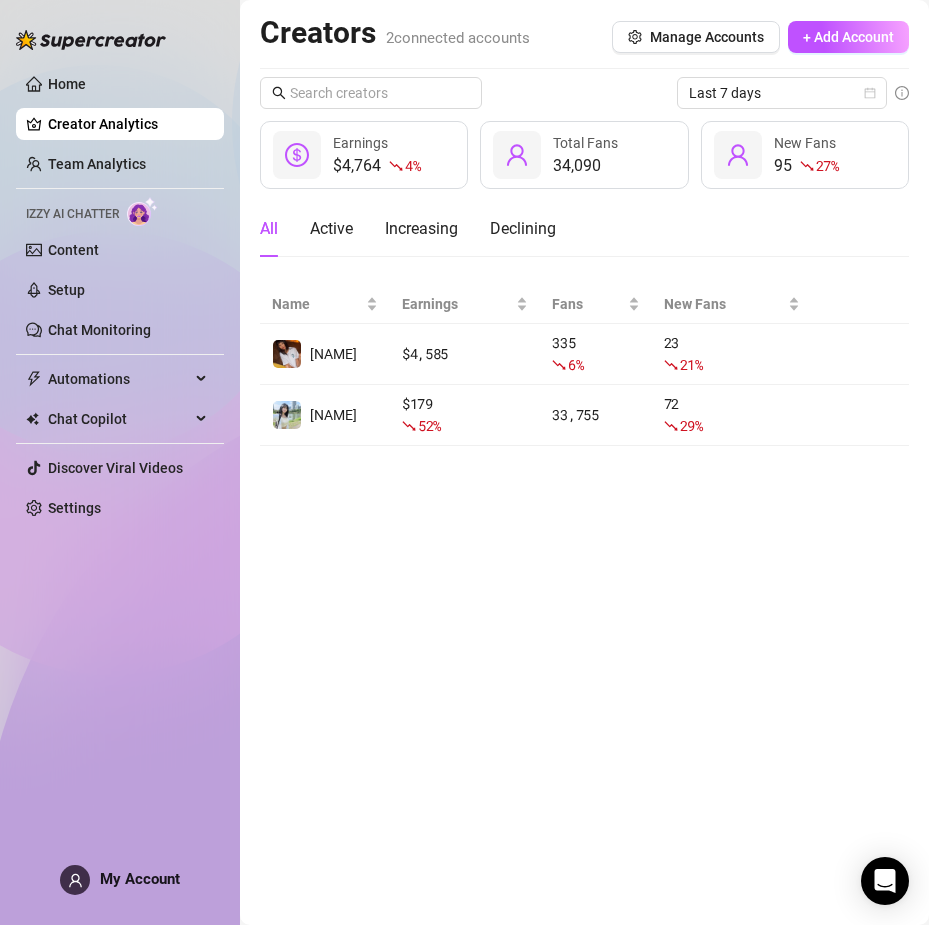 click at bounding box center (91, 40) 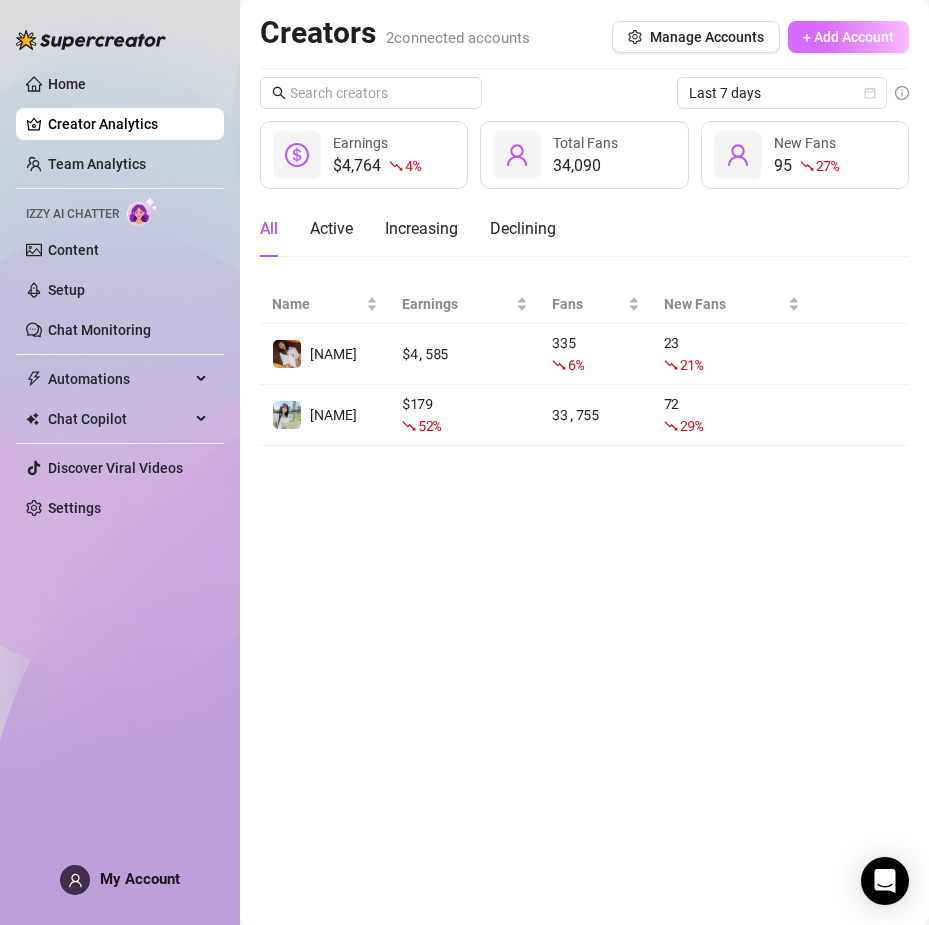 click on "+ Add Account" at bounding box center (848, 37) 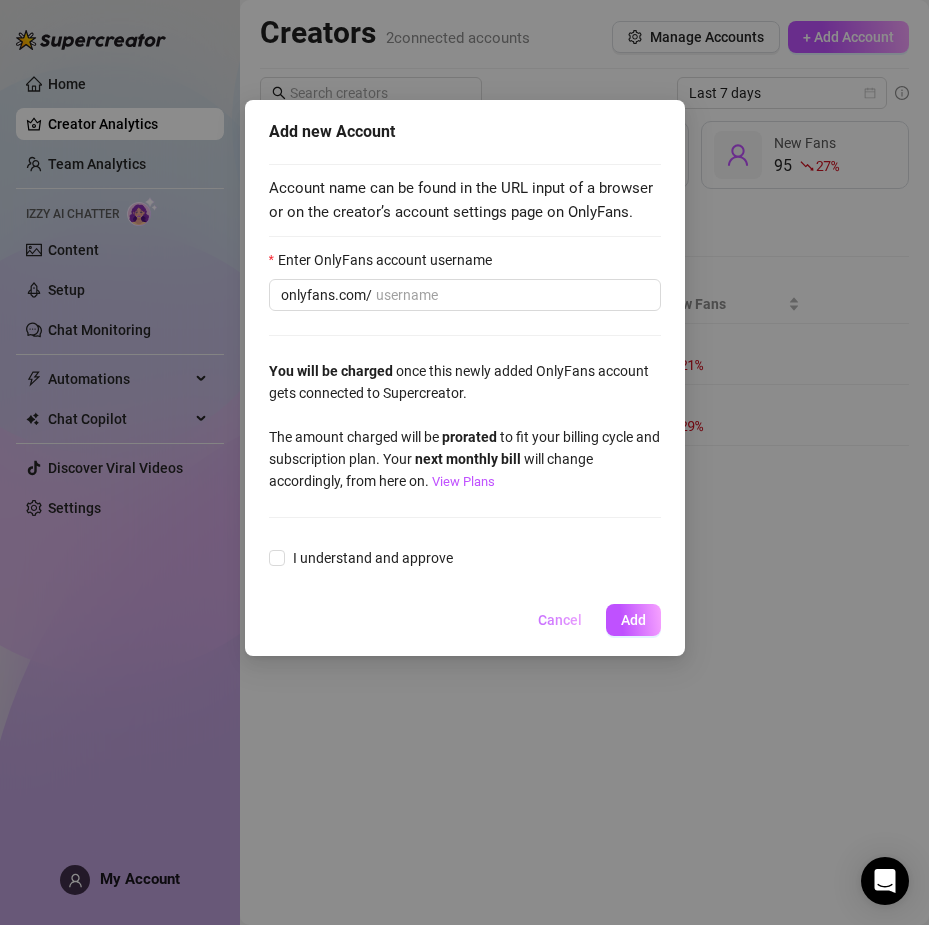 click on "Cancel" at bounding box center [560, 620] 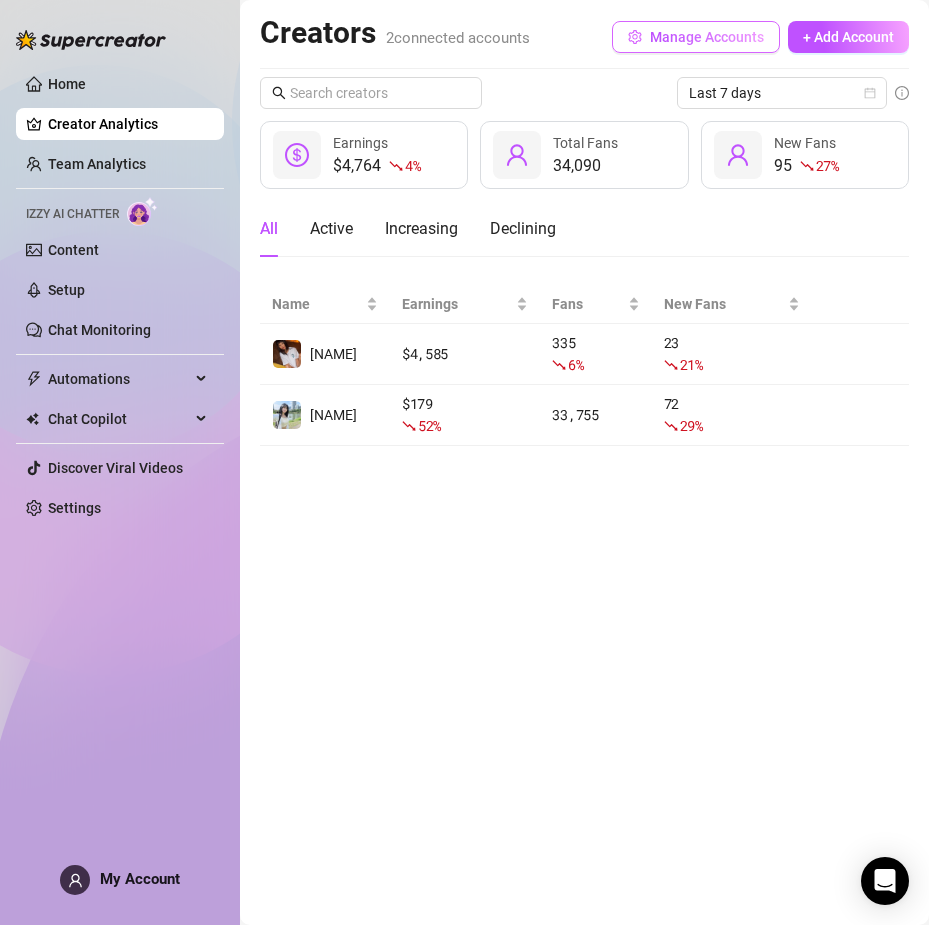 click on "Manage Accounts" at bounding box center (707, 37) 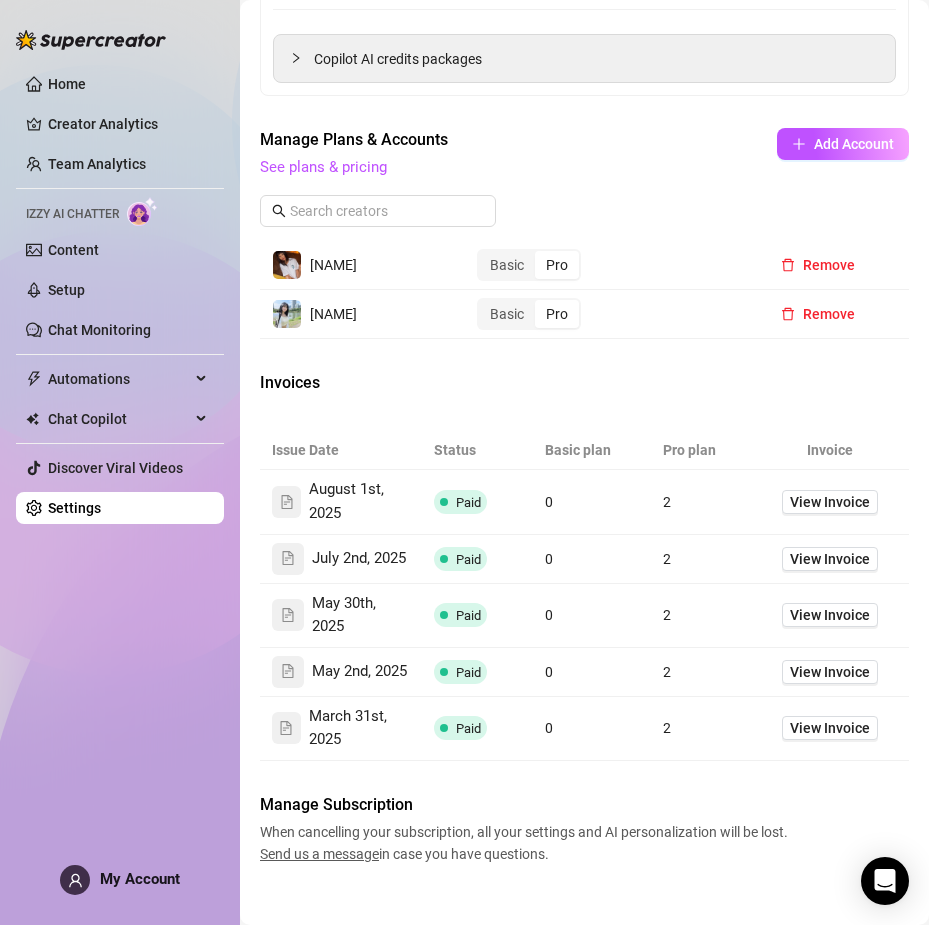 scroll, scrollTop: 571, scrollLeft: 0, axis: vertical 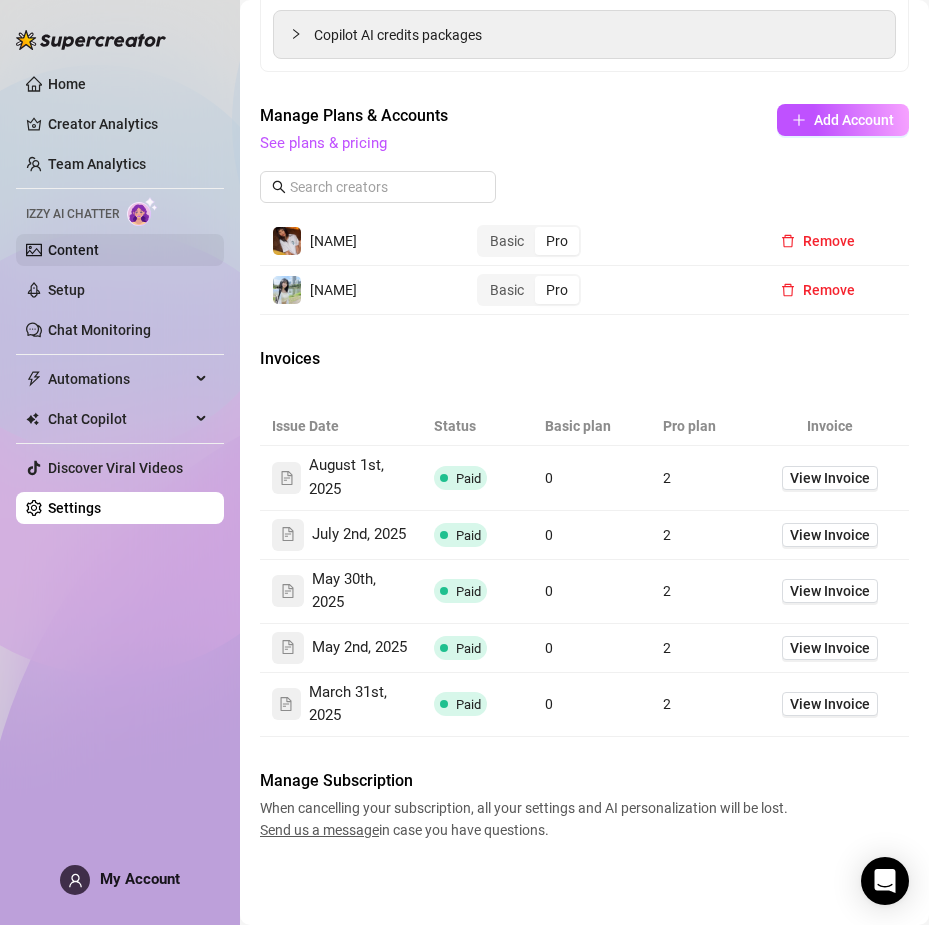 click on "Content" at bounding box center [73, 250] 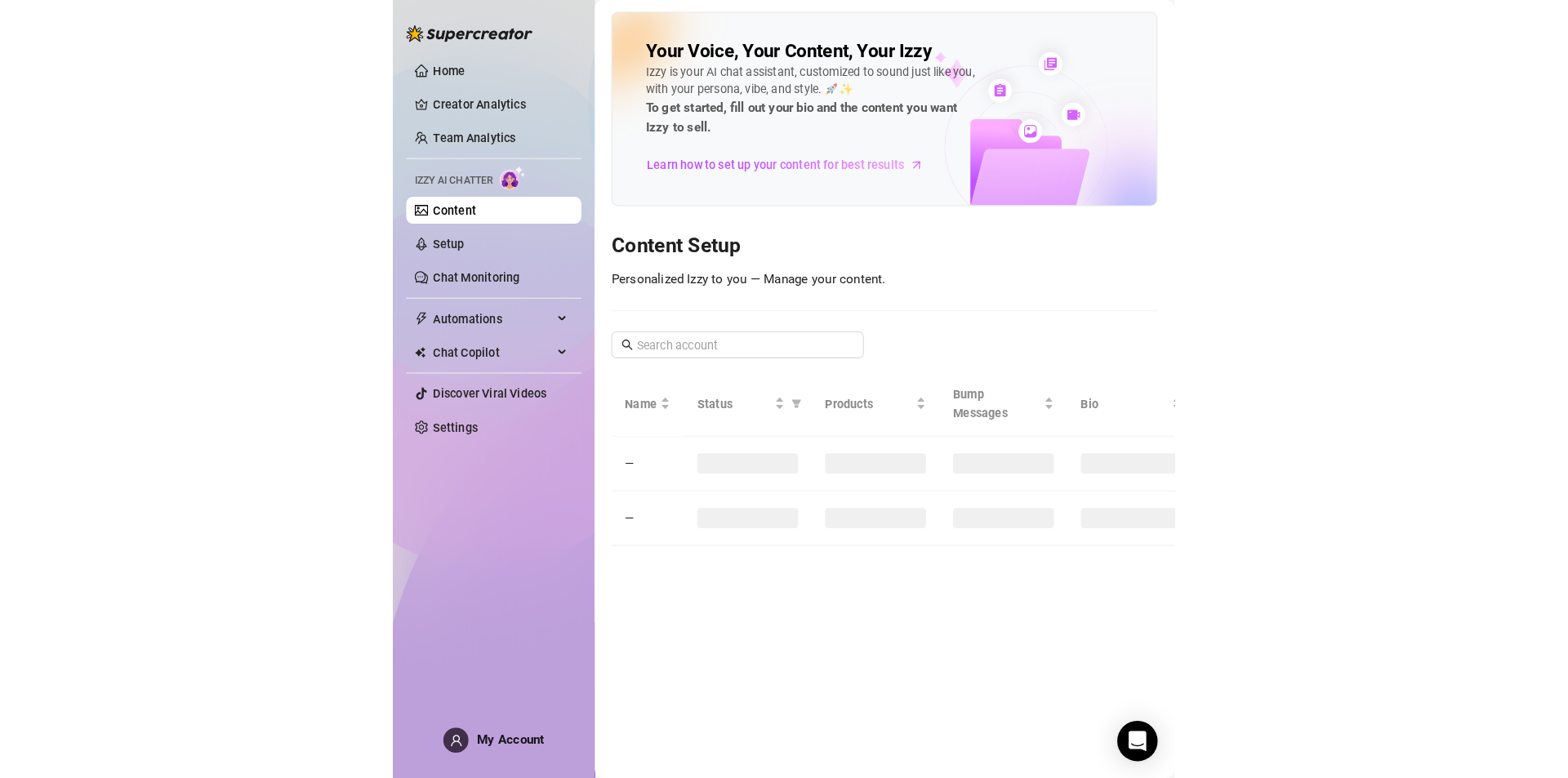 scroll, scrollTop: 0, scrollLeft: 0, axis: both 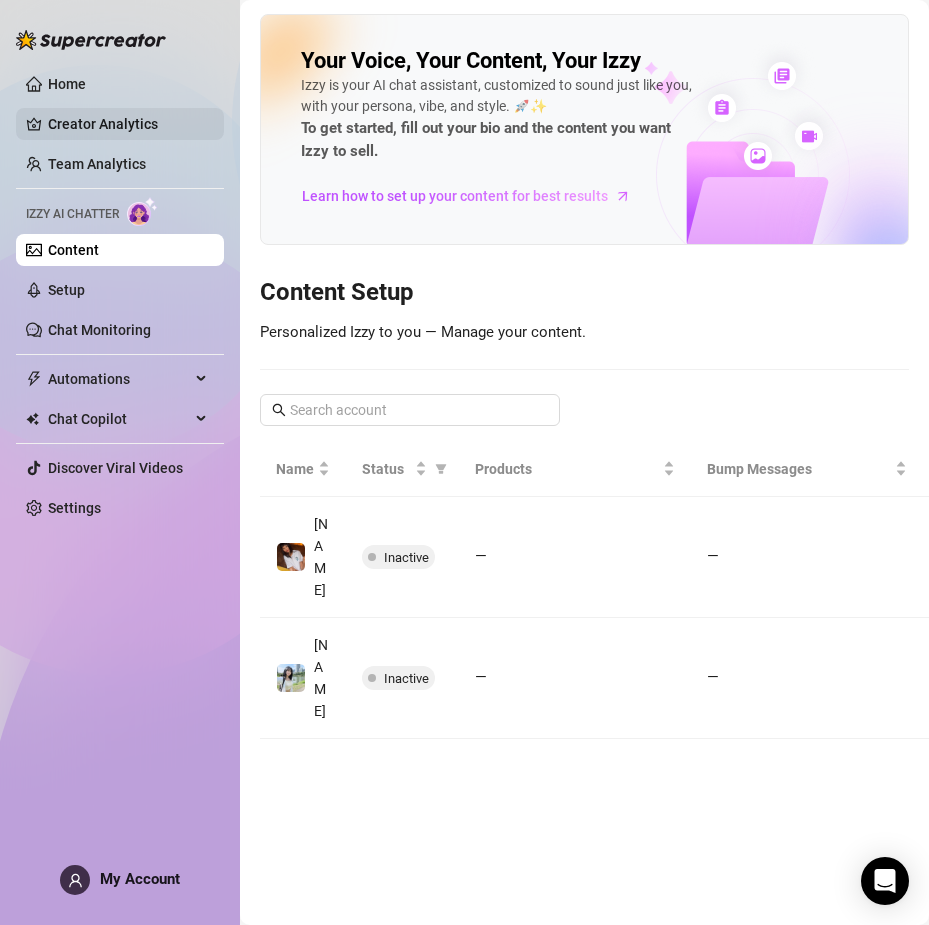 click on "Creator Analytics" at bounding box center (128, 124) 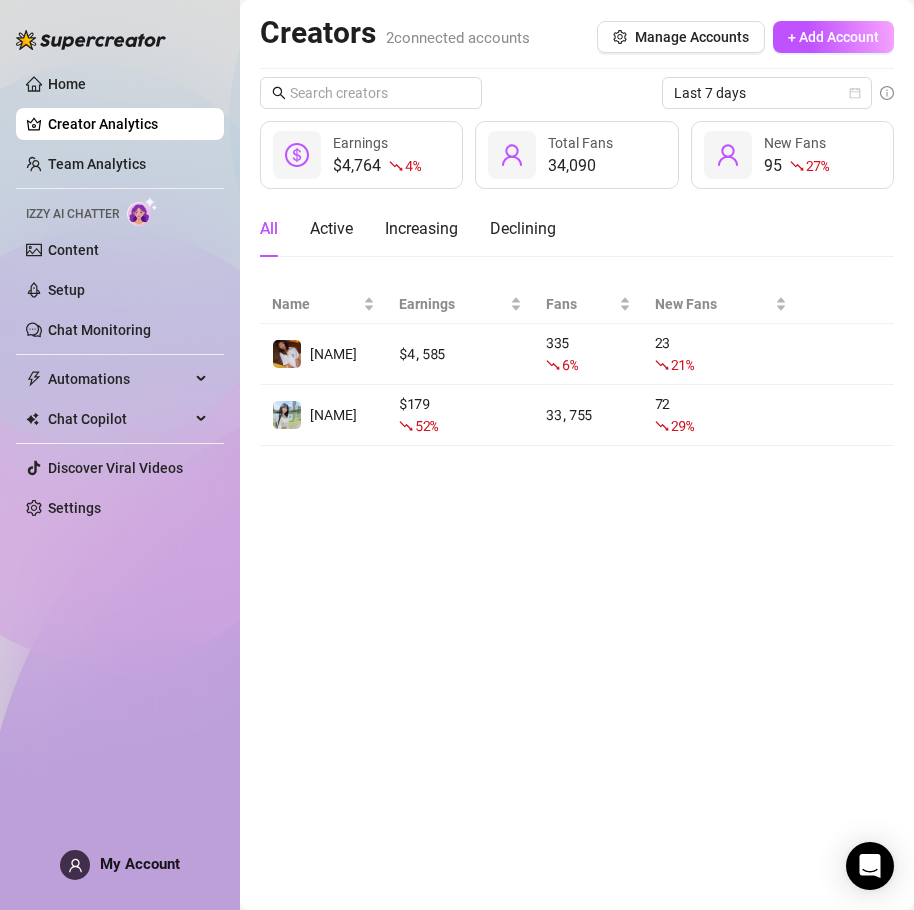click 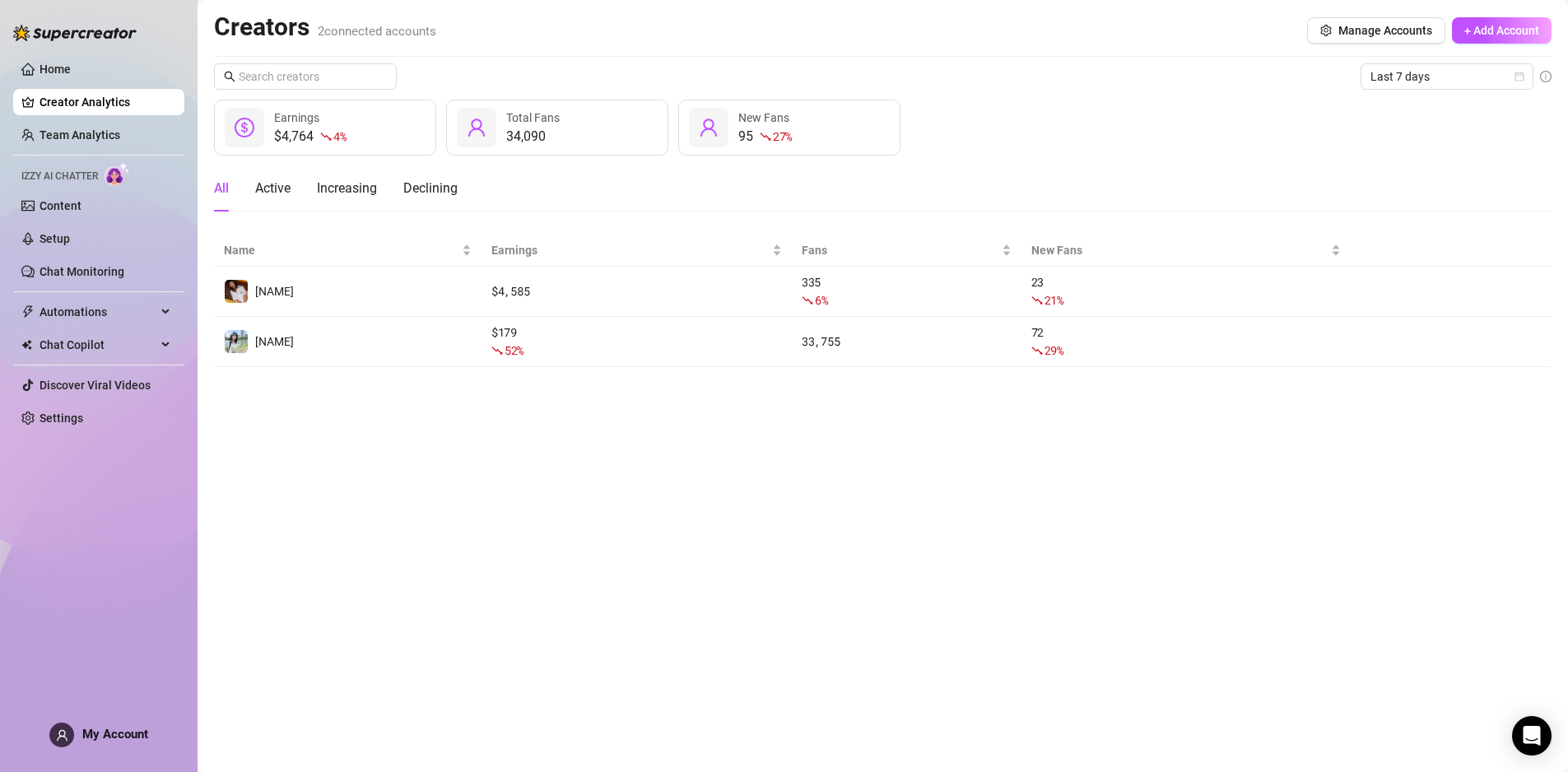 click 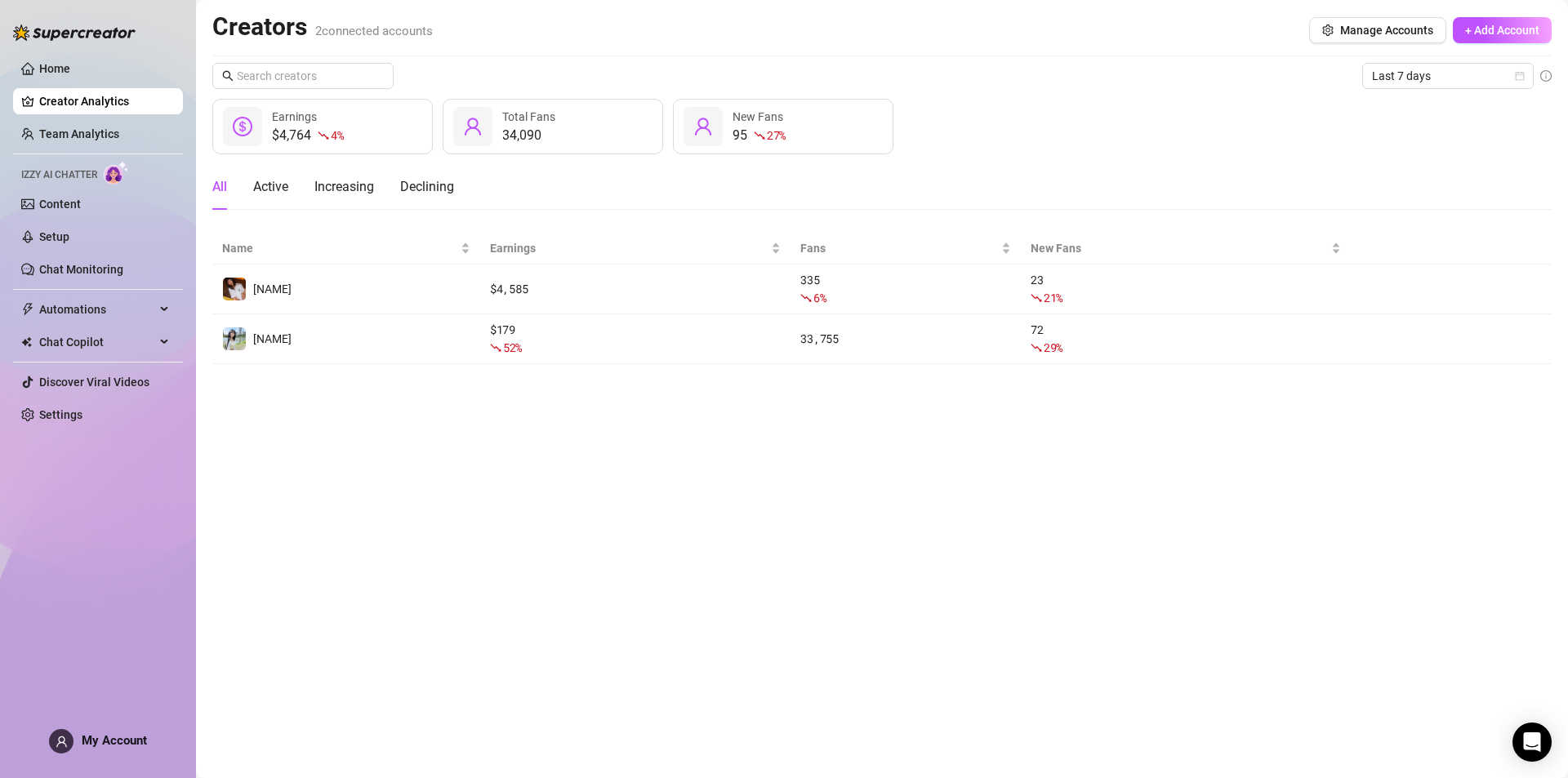 click on "Creators  2  connected accounts Manage Accounts + Add Account Last 7 days $4,764 4 % Earnings 34,090 Total Fans 95 27 % New Fans All Active Increasing Declining Name Earnings Fans New Fans Misaki $ 4,585 335   6 % 23   21 % Misaki $ 179 52 % 33,755   72   29 %" at bounding box center [882, 389] 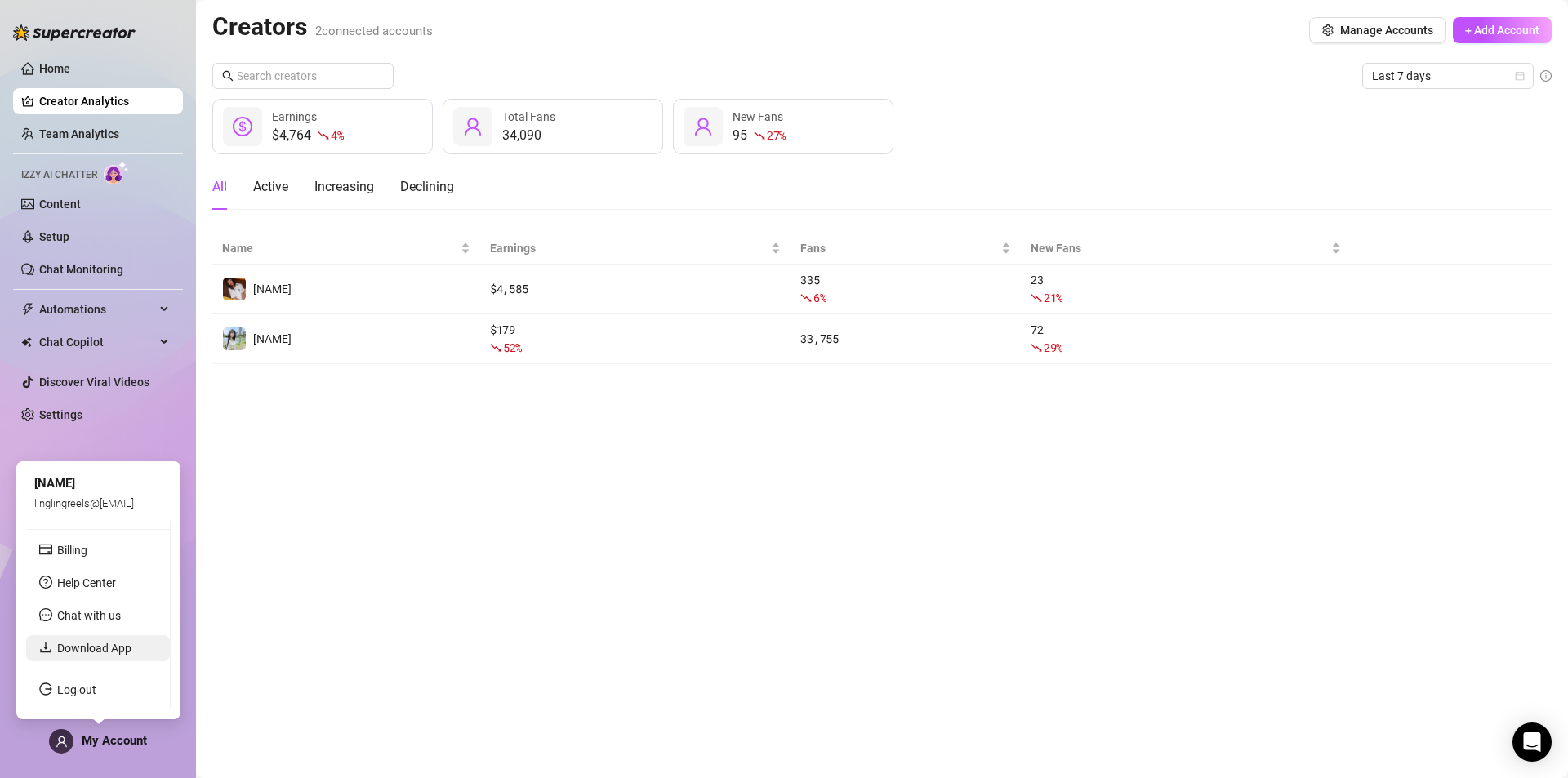 click on "Download App" at bounding box center (94, 648) 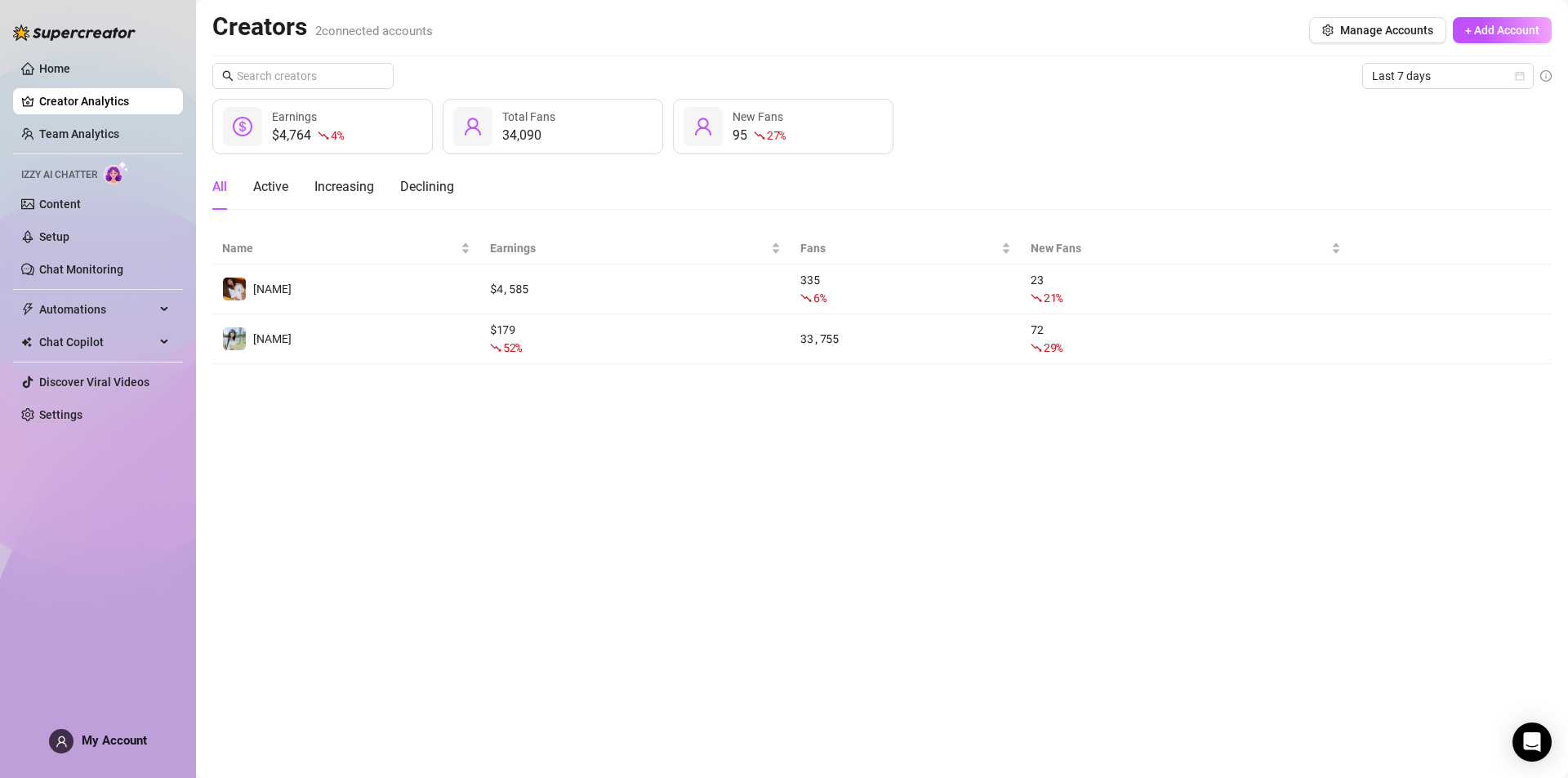 click on "My Account" at bounding box center [114, 740] 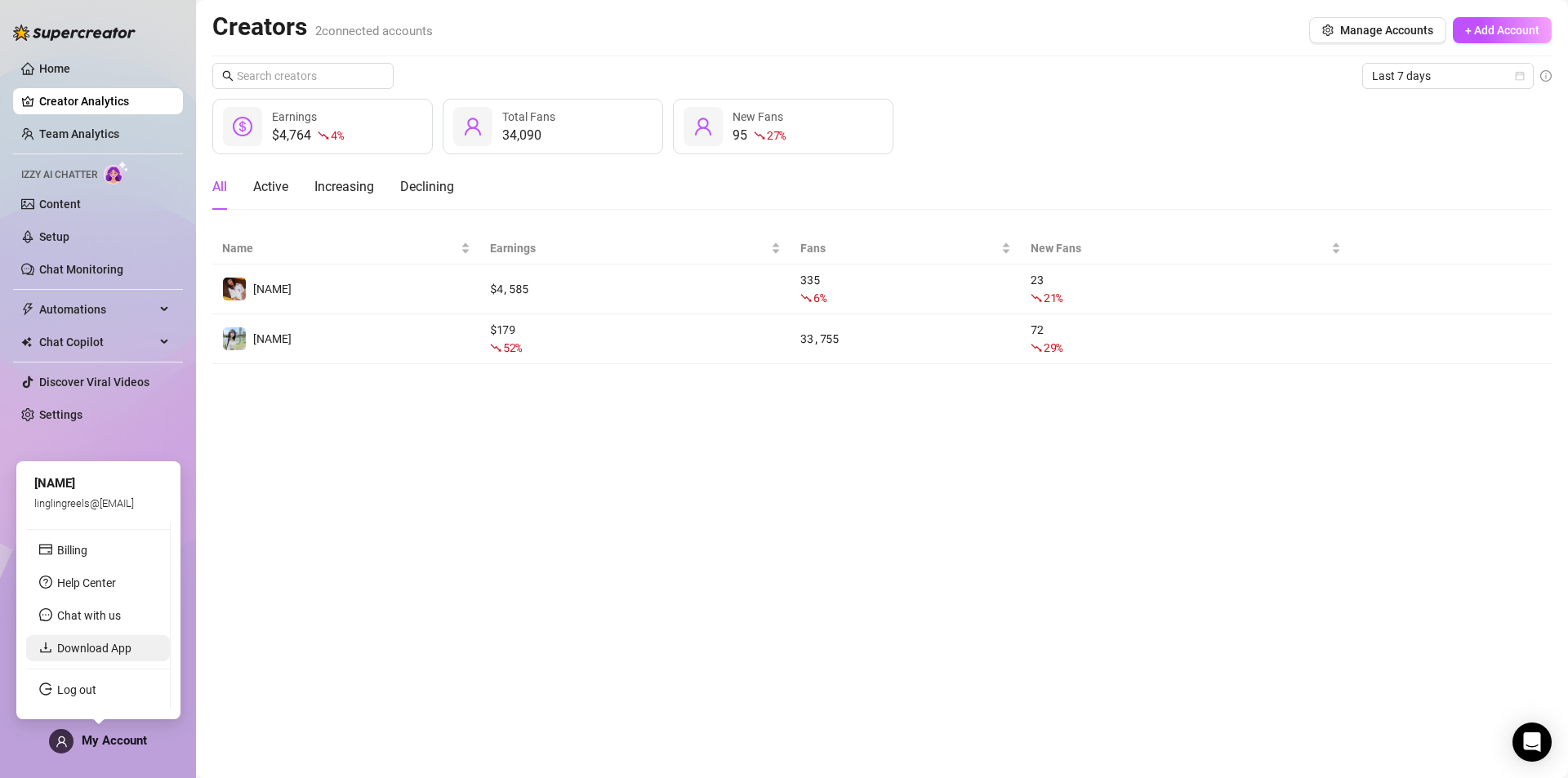 click on "Download App" at bounding box center [94, 648] 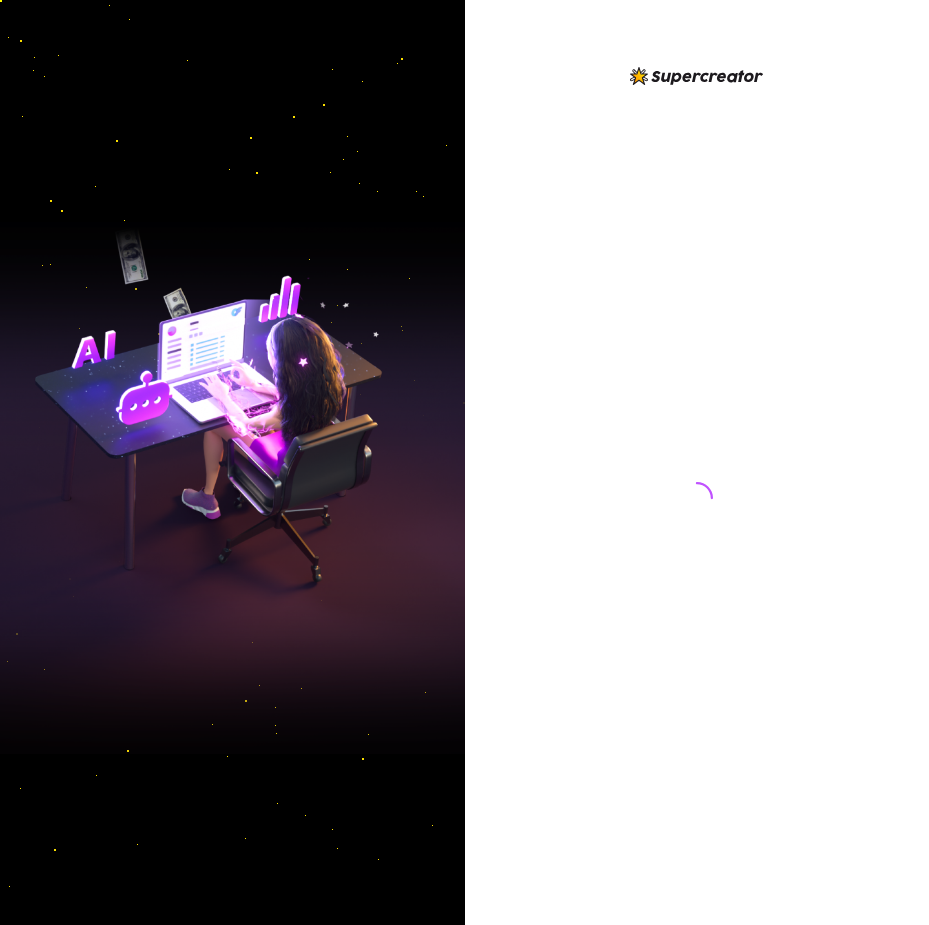scroll, scrollTop: 0, scrollLeft: 0, axis: both 